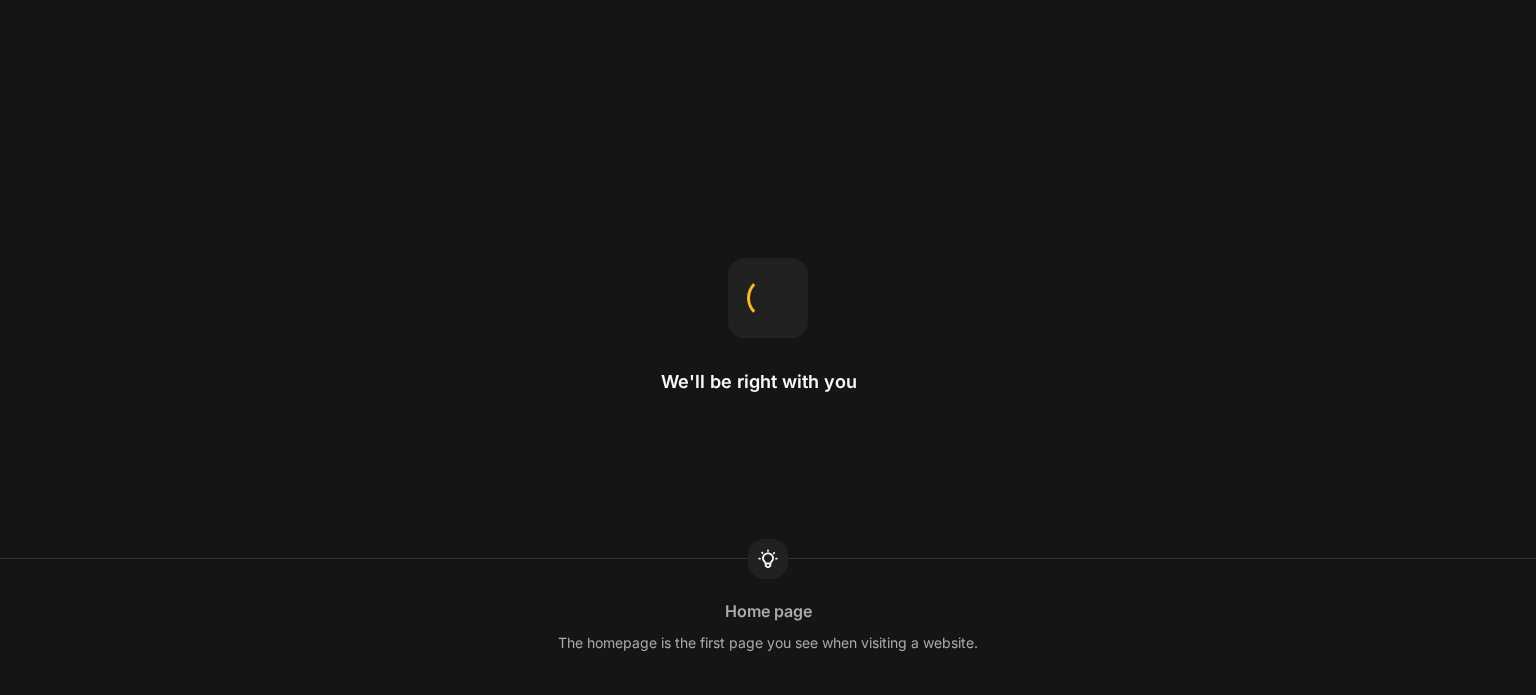 scroll, scrollTop: 0, scrollLeft: 0, axis: both 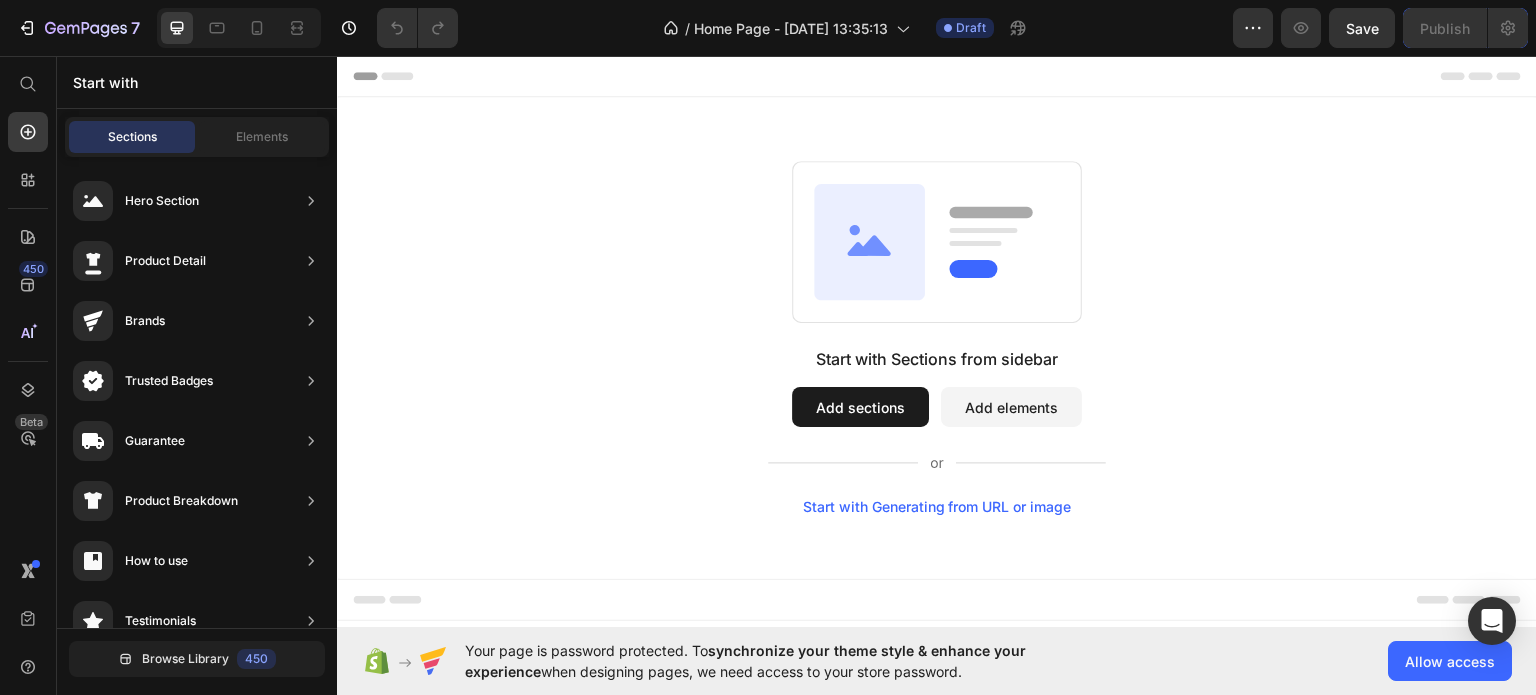 click on "Start with Generating from URL or image" at bounding box center (937, 506) 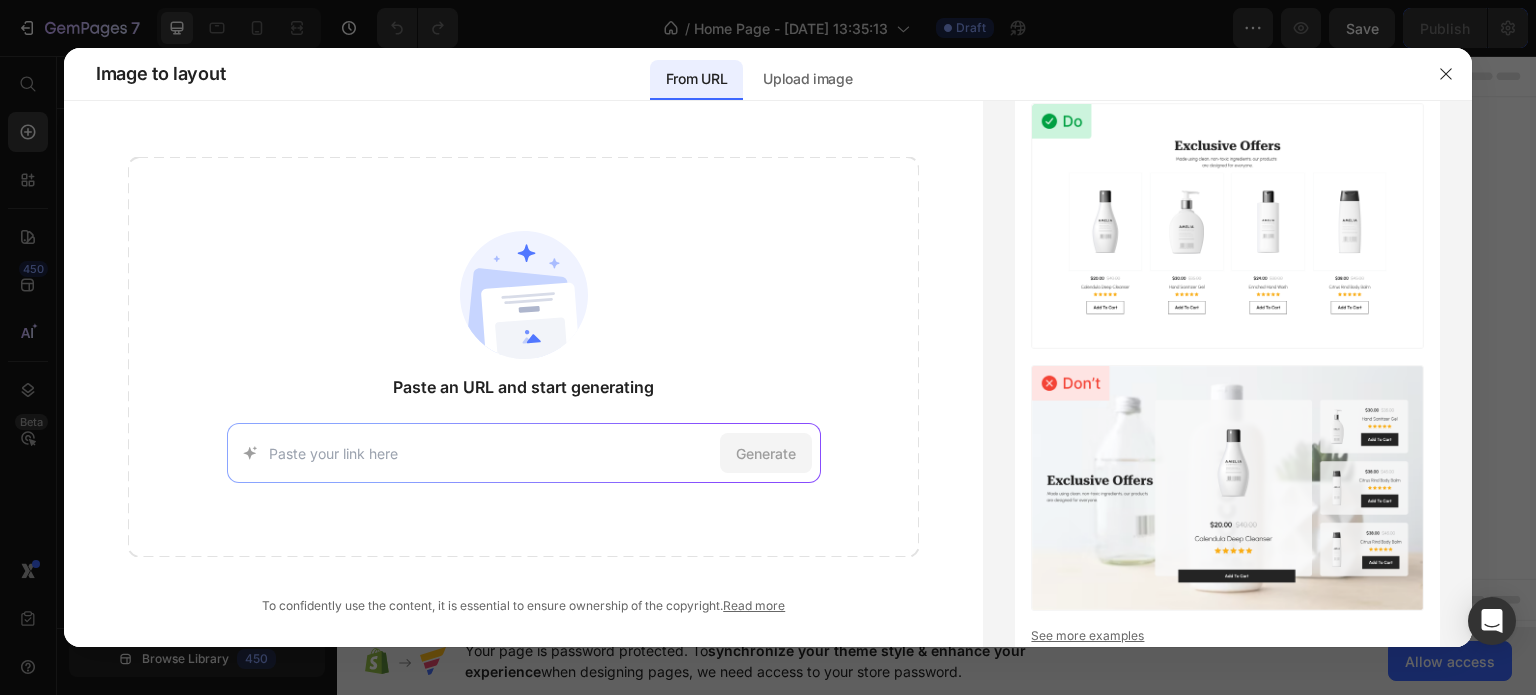 drag, startPoint x: 346, startPoint y: 423, endPoint x: 324, endPoint y: 443, distance: 29.732138 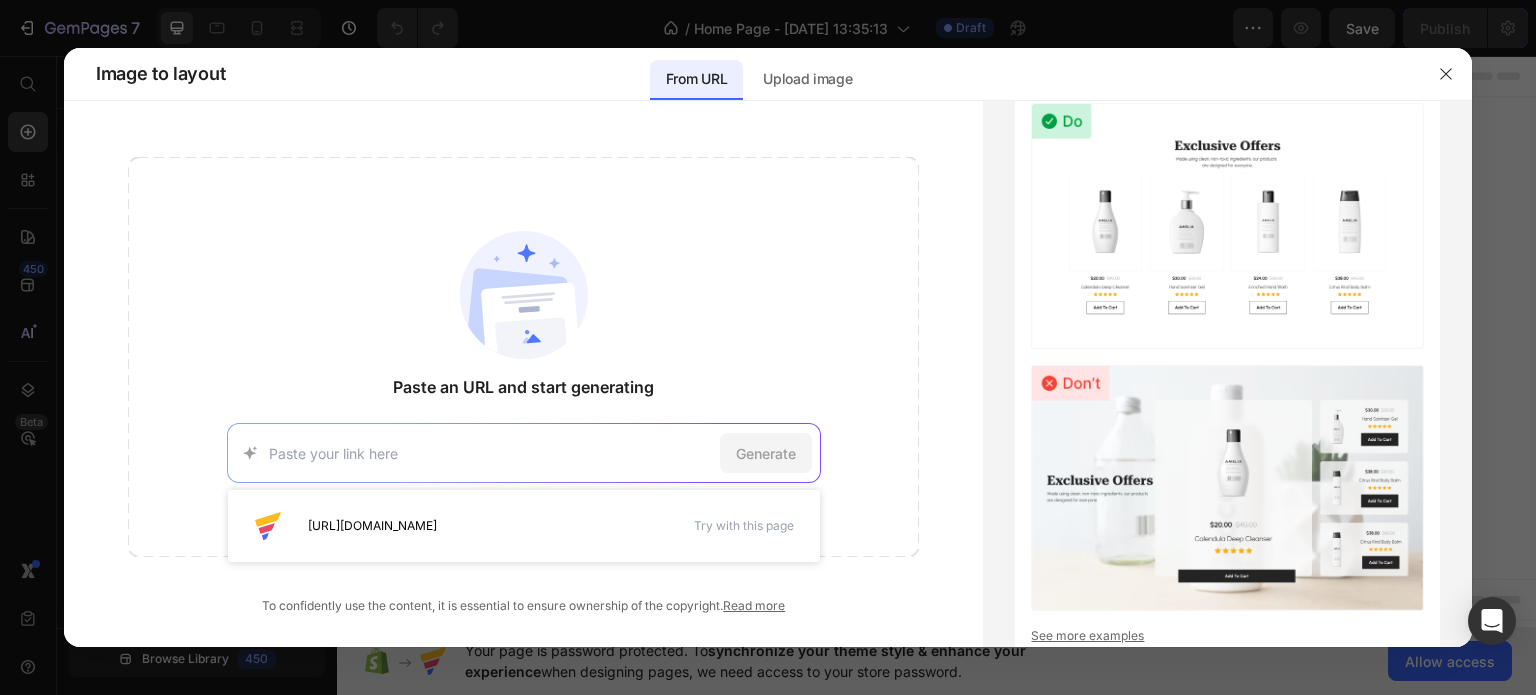 paste on "[URL][DOMAIN_NAME]" 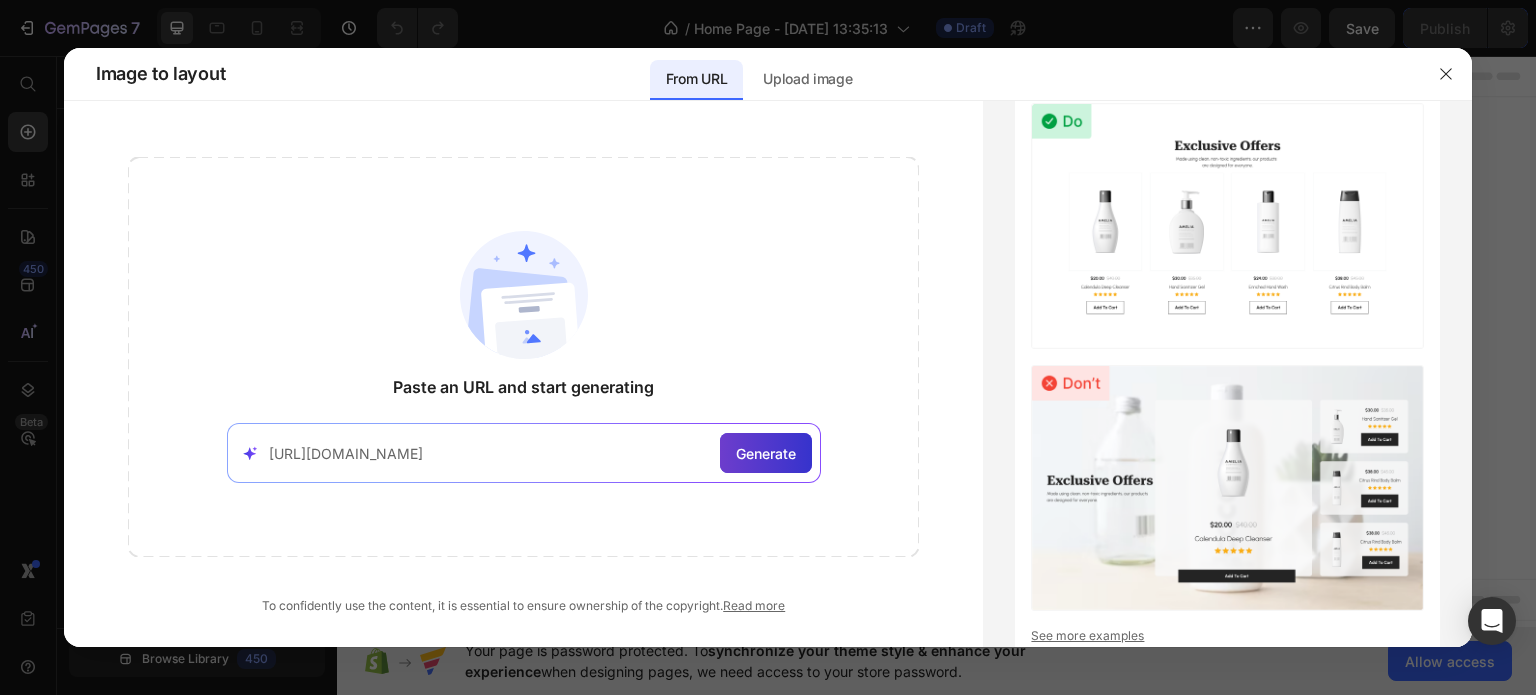 type on "[URL][DOMAIN_NAME]" 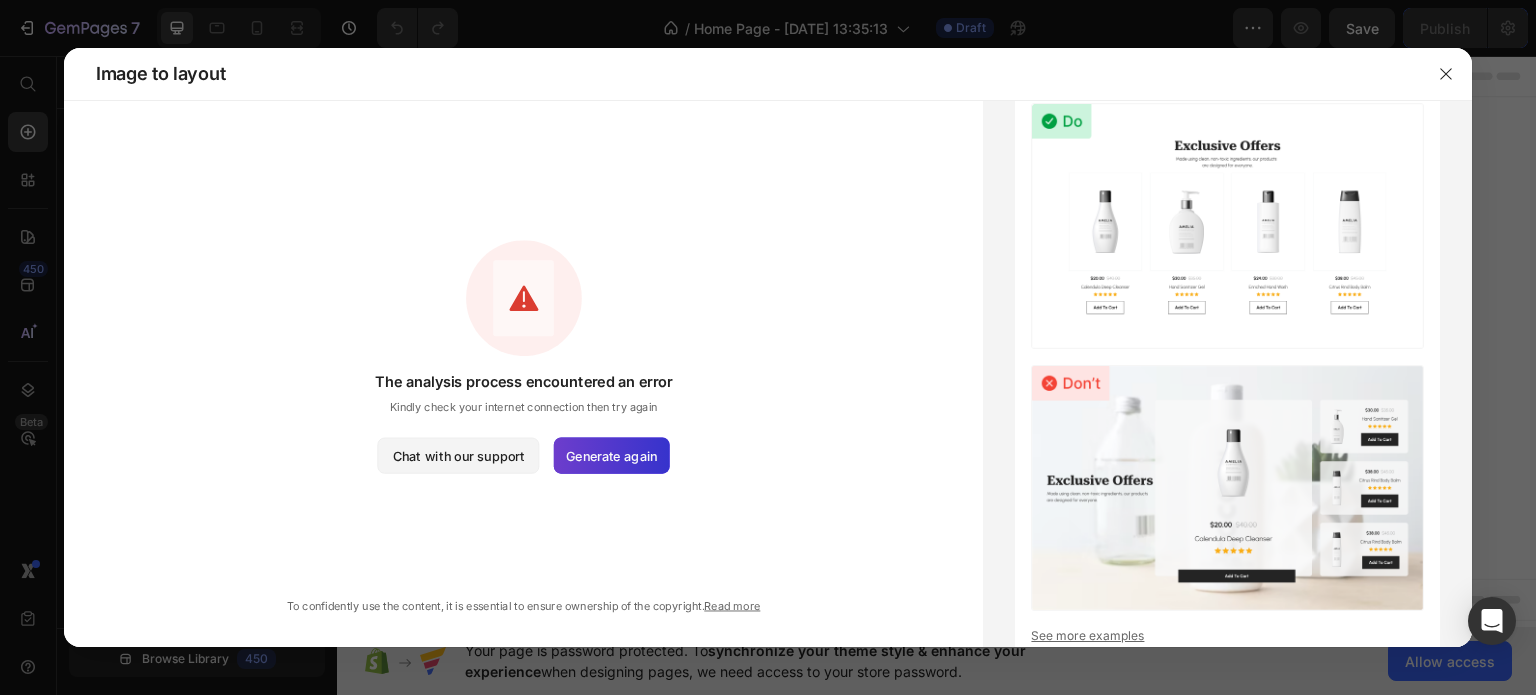 click on "Generate again" at bounding box center [611, 455] 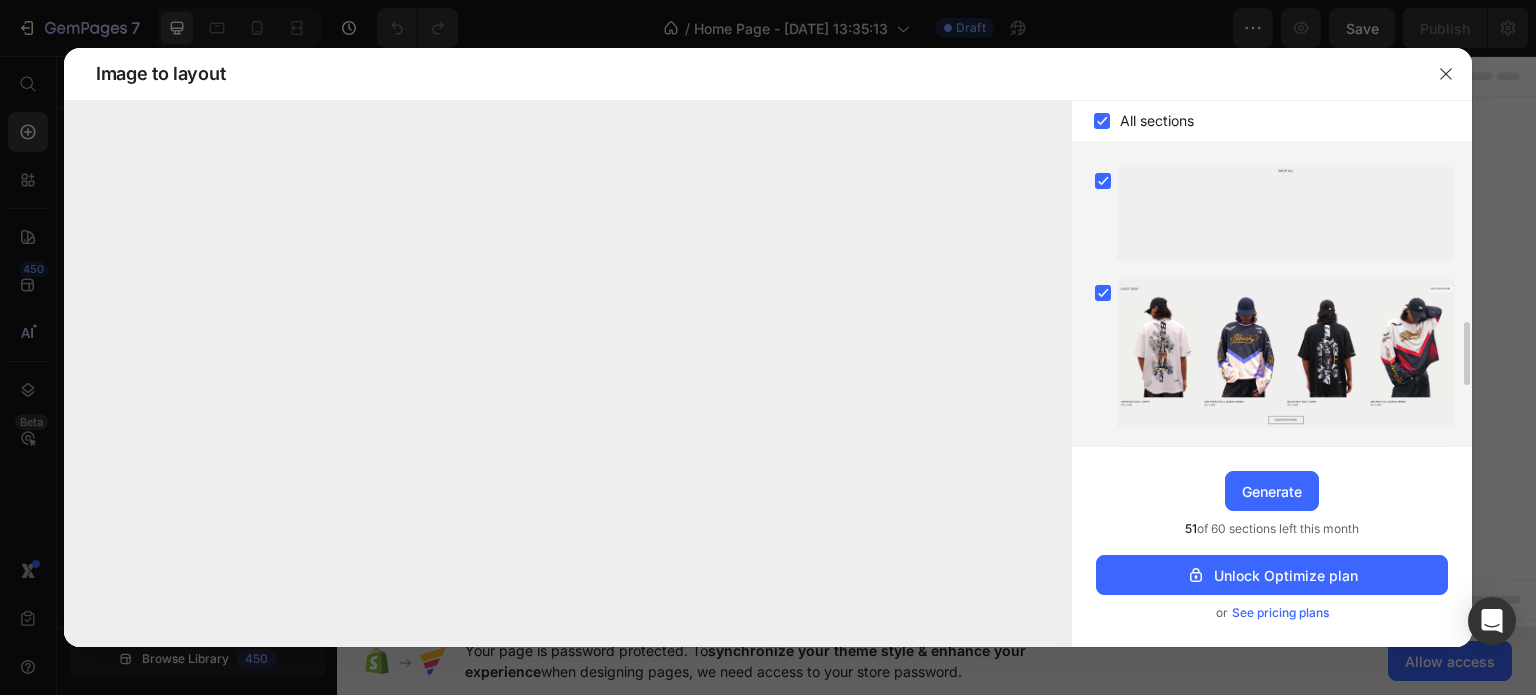 scroll, scrollTop: 300, scrollLeft: 0, axis: vertical 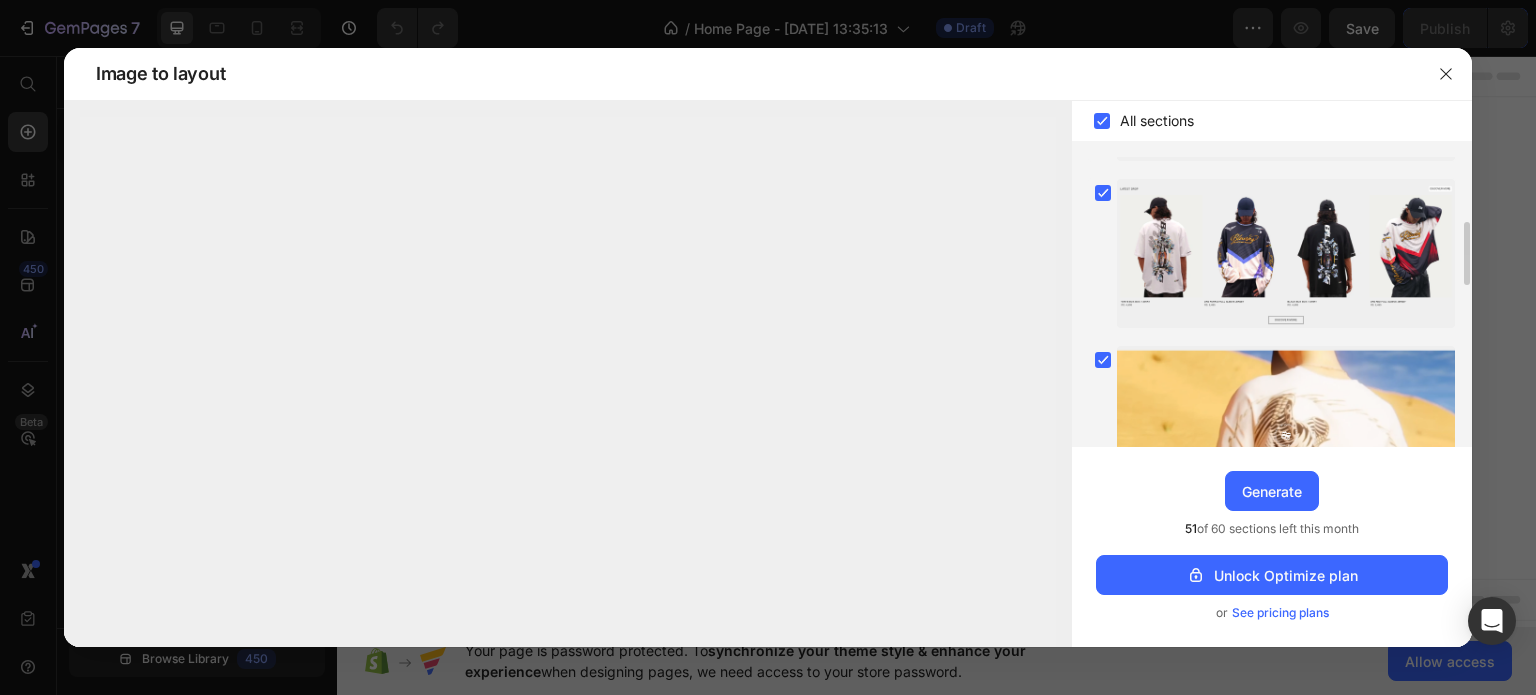 click at bounding box center [1286, 253] 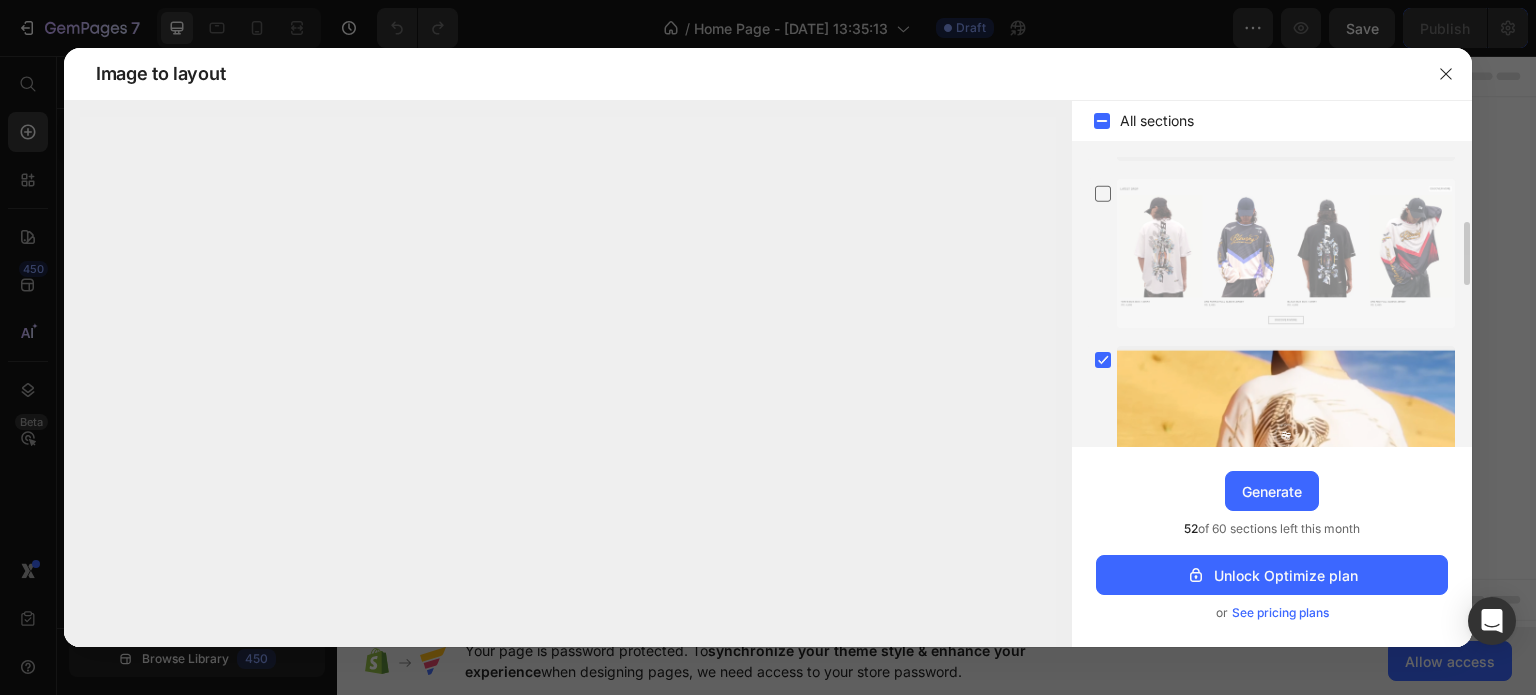 click at bounding box center (1286, 253) 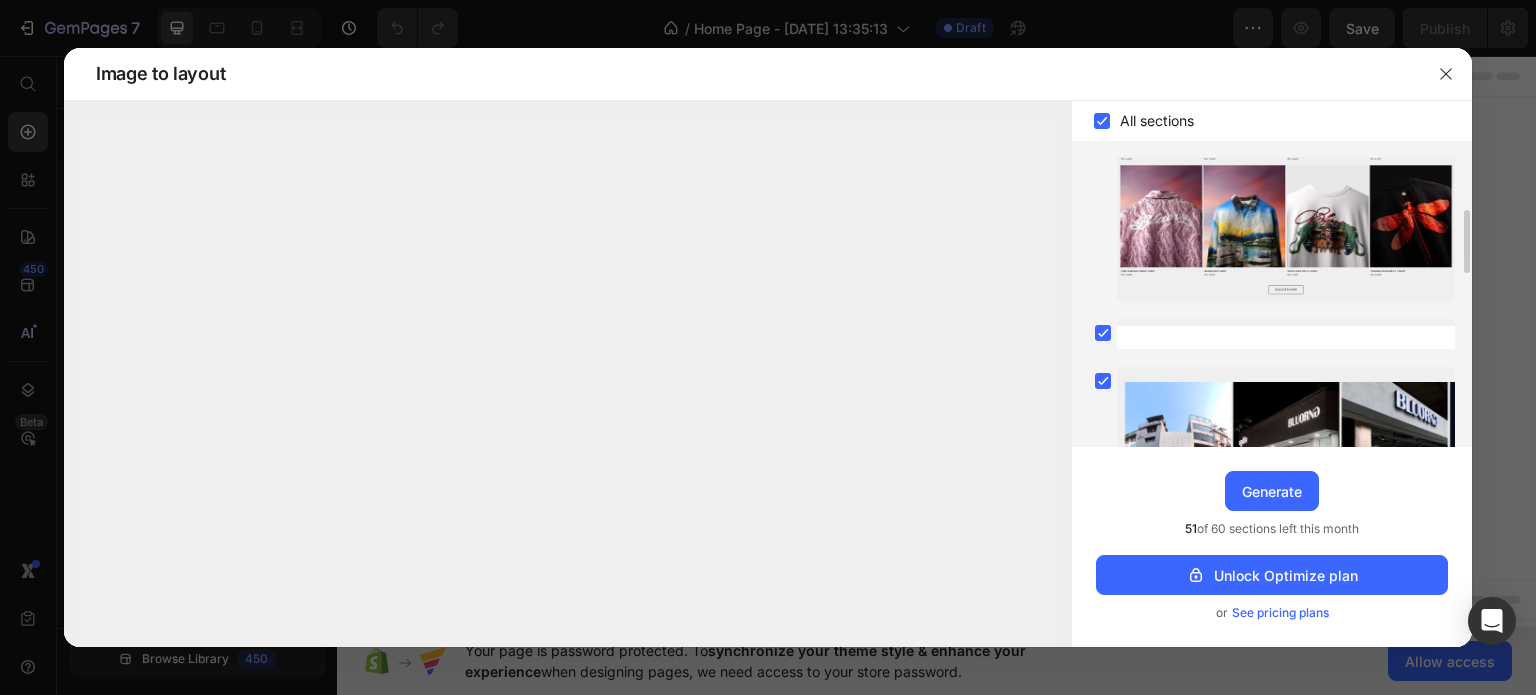 scroll, scrollTop: 600, scrollLeft: 0, axis: vertical 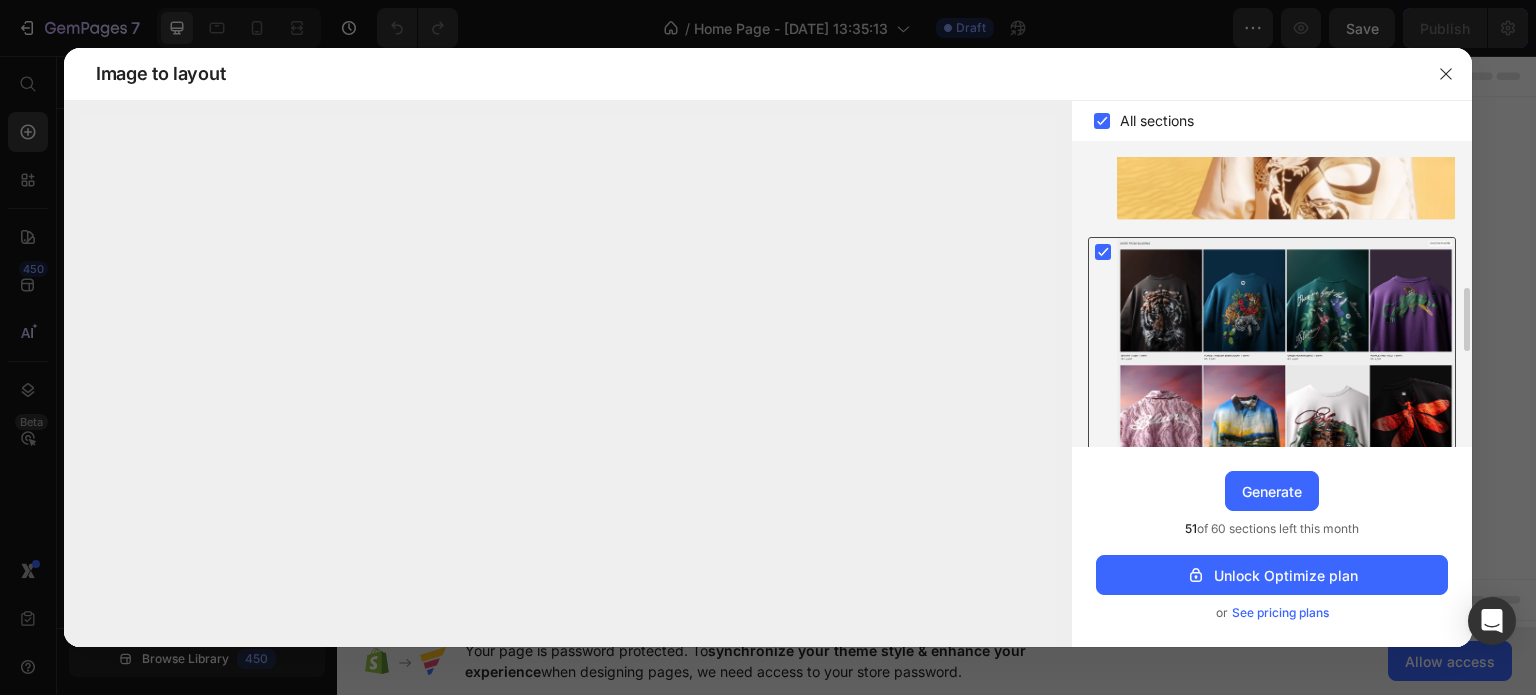 click at bounding box center [1286, 369] 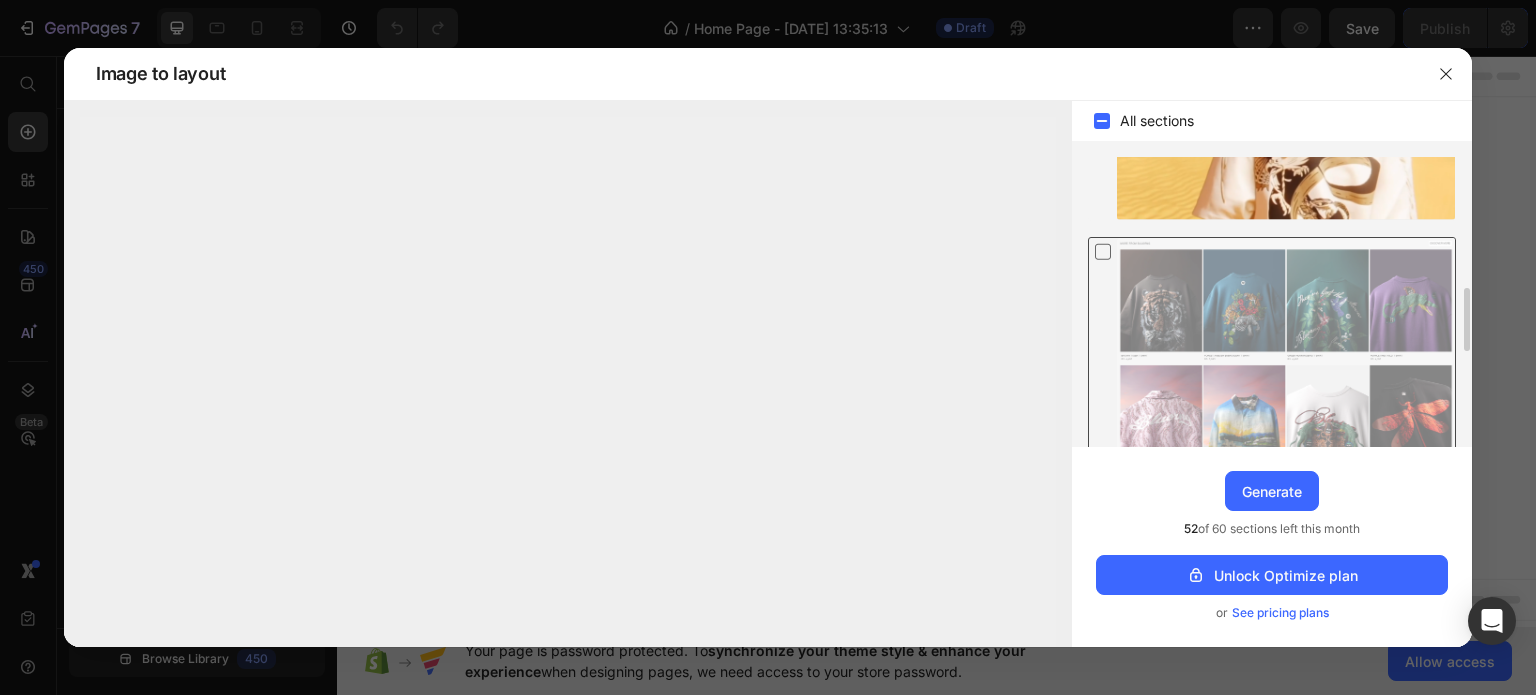 click at bounding box center [1286, 369] 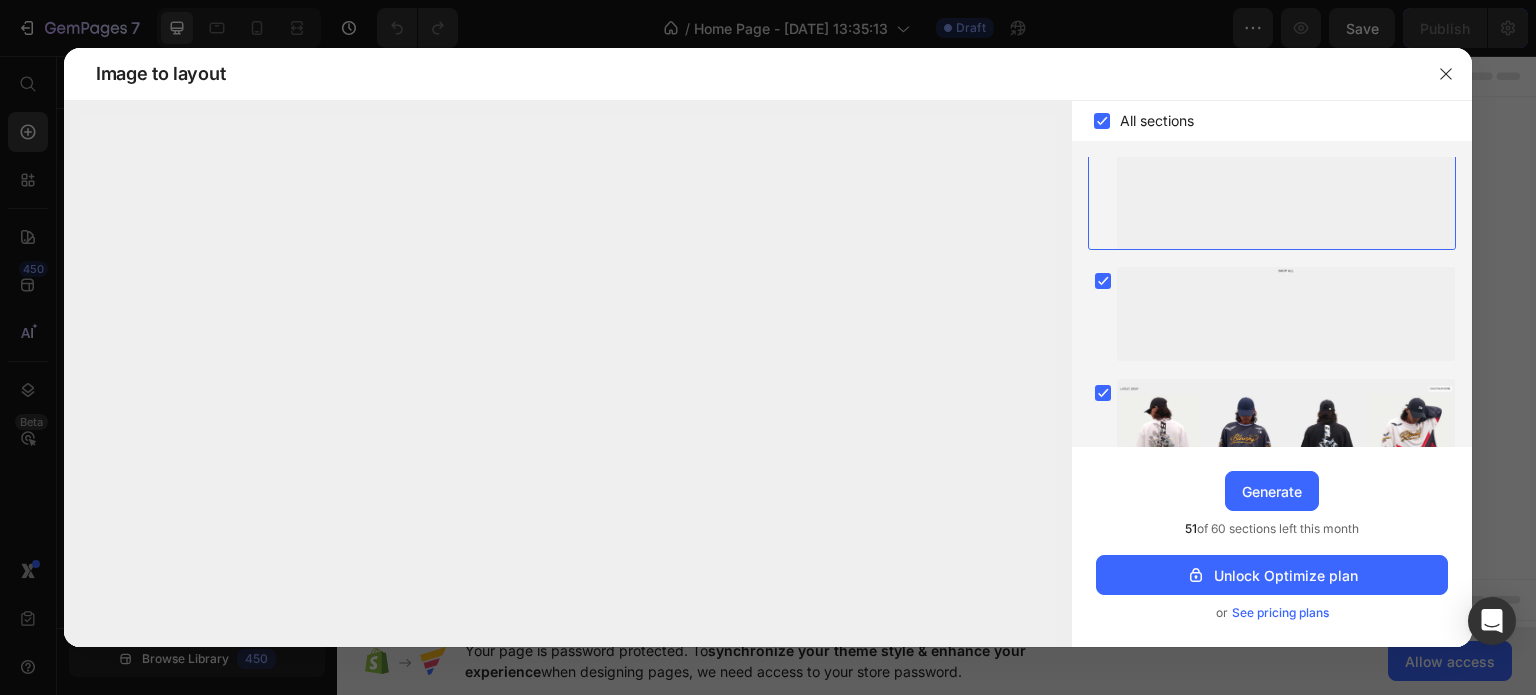 scroll, scrollTop: 0, scrollLeft: 0, axis: both 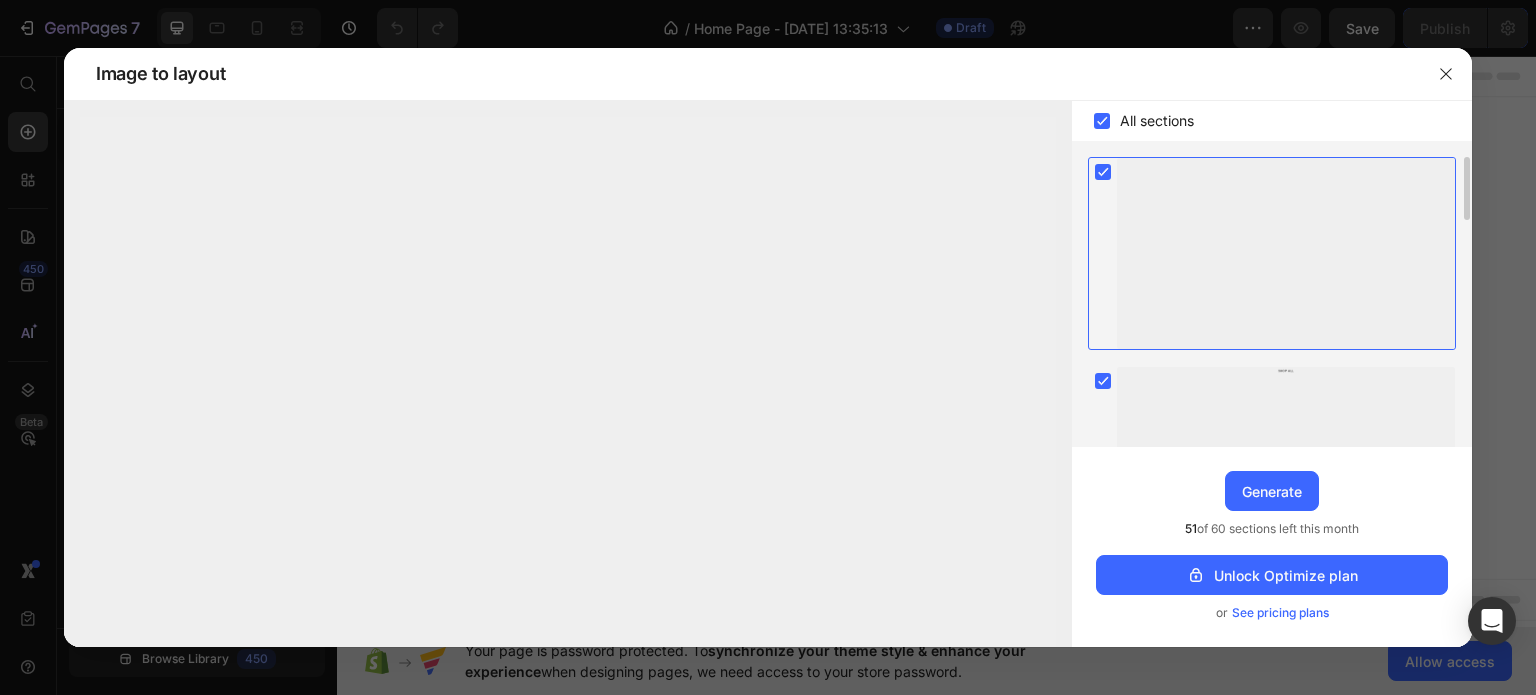click at bounding box center (1286, 253) 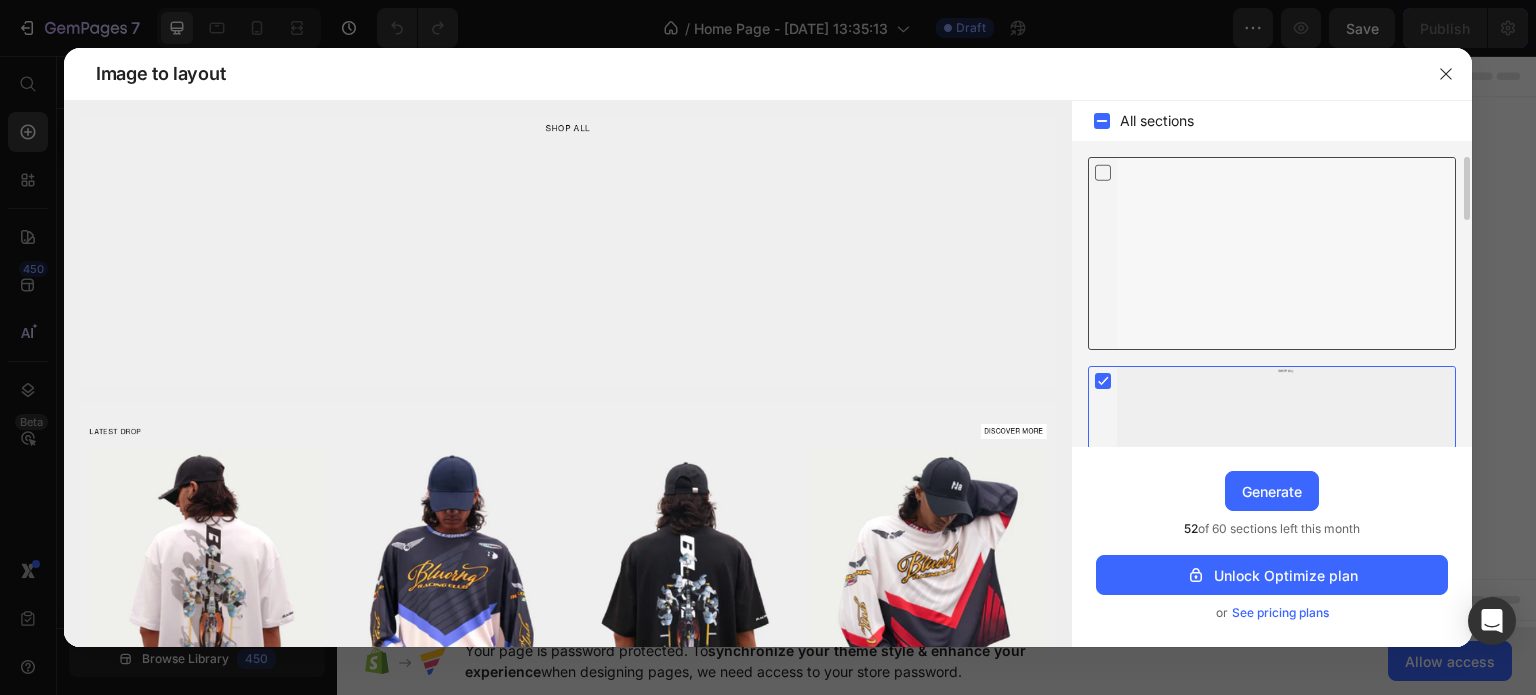 scroll, scrollTop: 200, scrollLeft: 0, axis: vertical 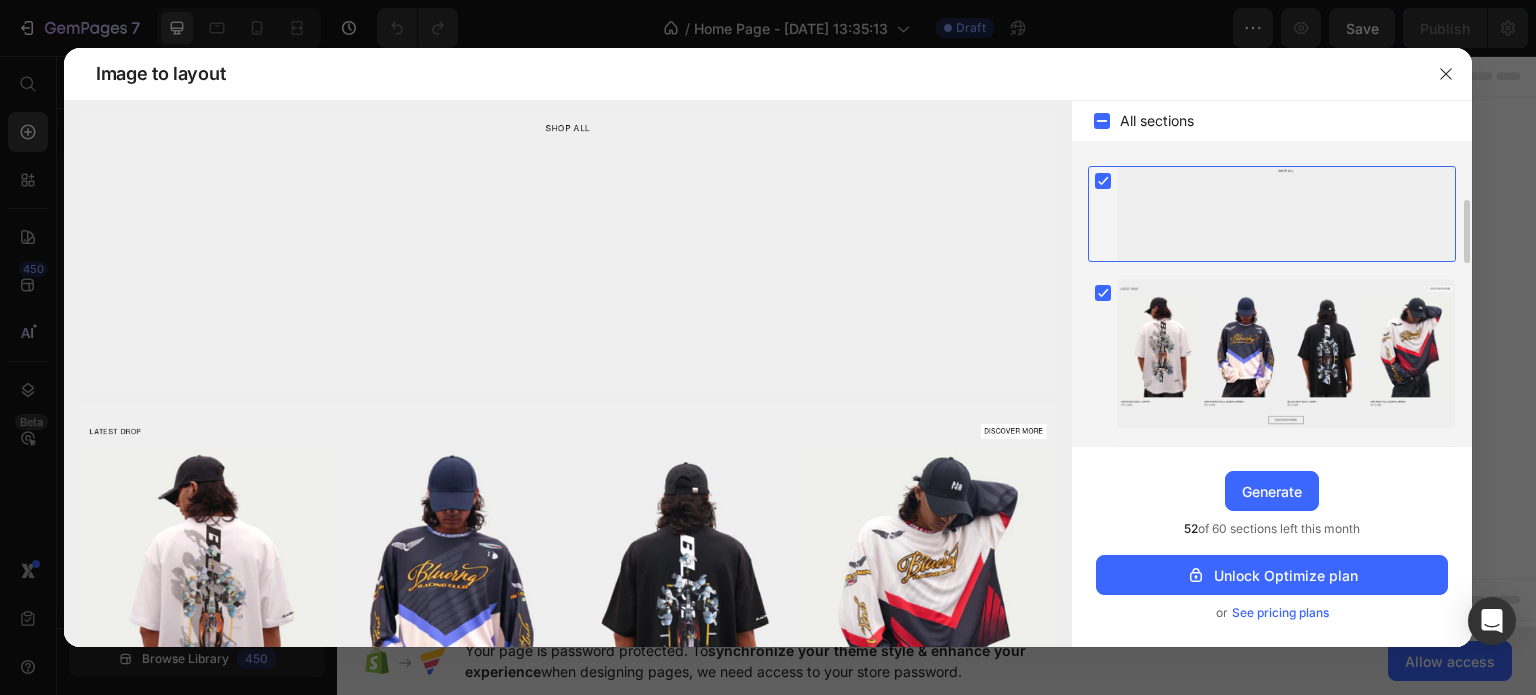click at bounding box center [1286, 214] 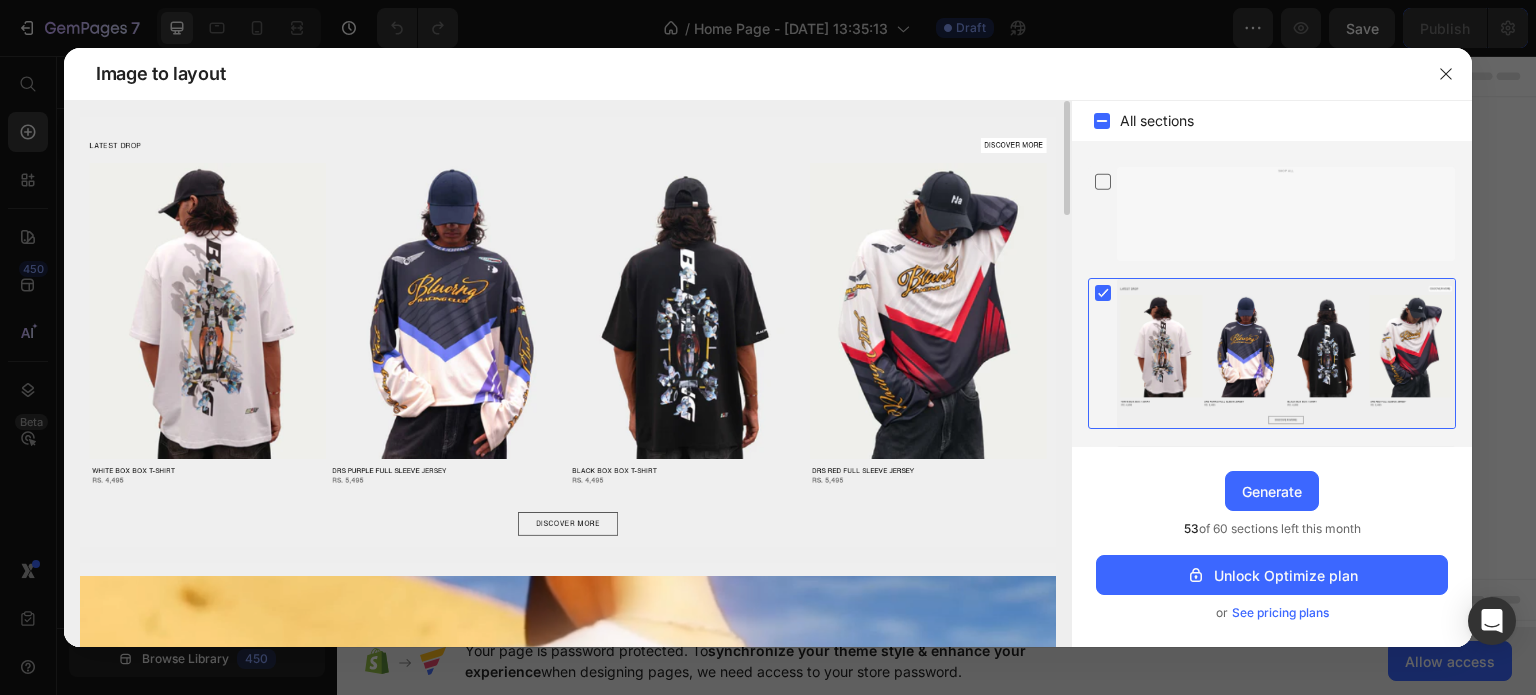 scroll, scrollTop: 300, scrollLeft: 0, axis: vertical 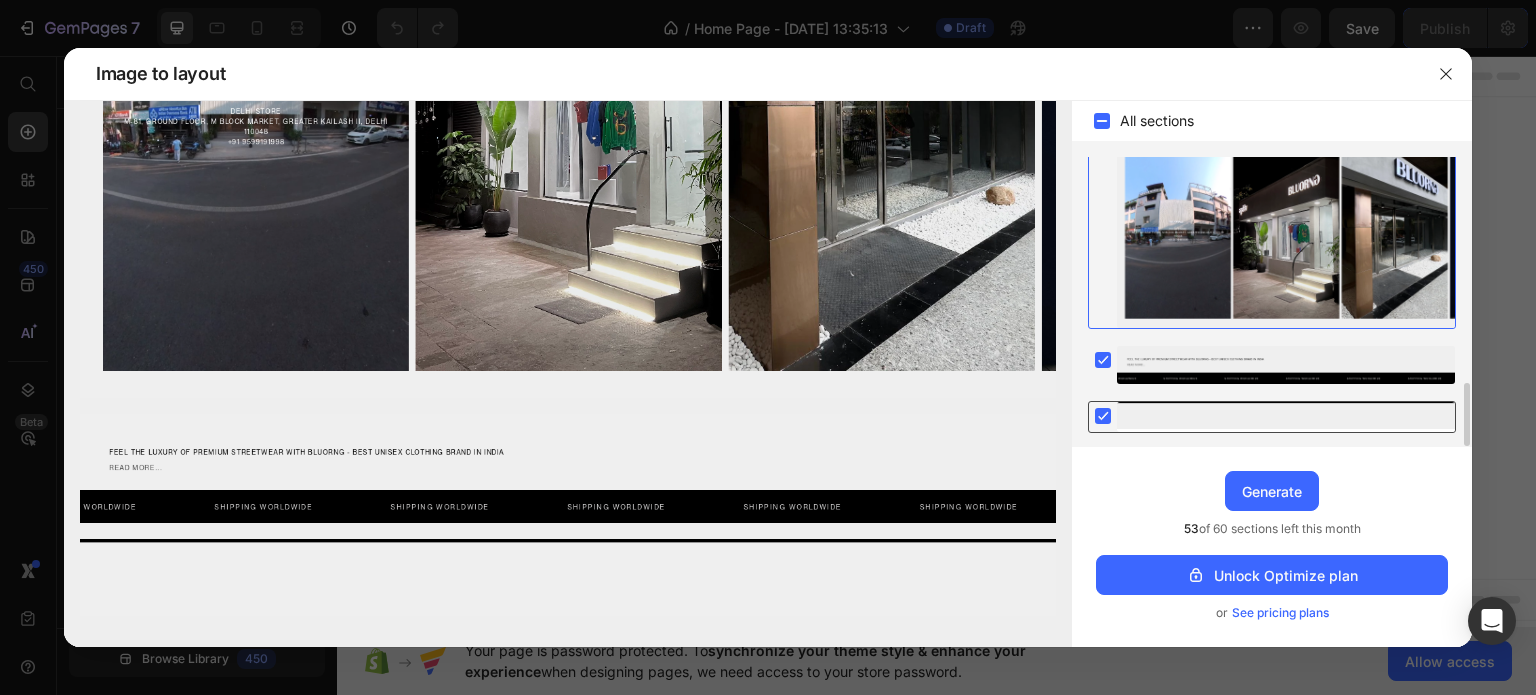 click at bounding box center (1286, 417) 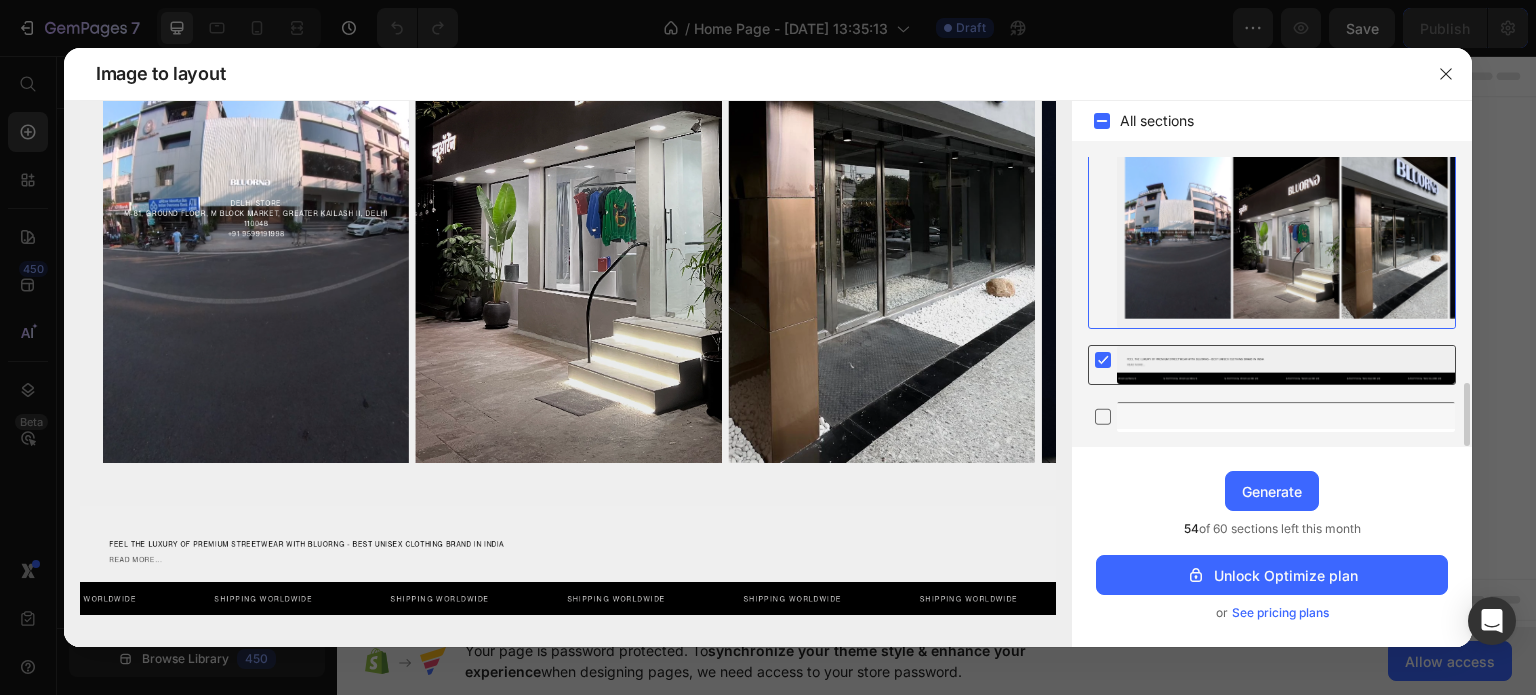 scroll, scrollTop: 932, scrollLeft: 0, axis: vertical 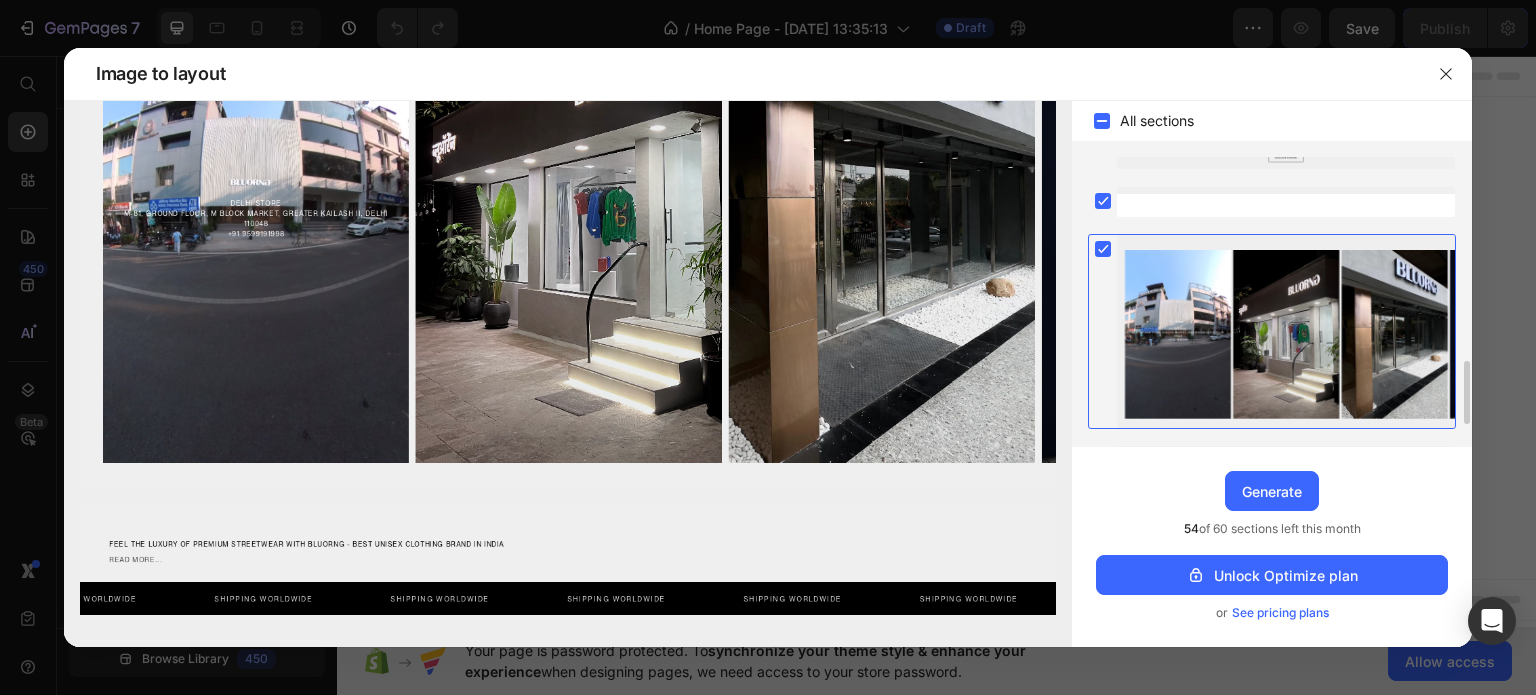 click at bounding box center [1286, 331] 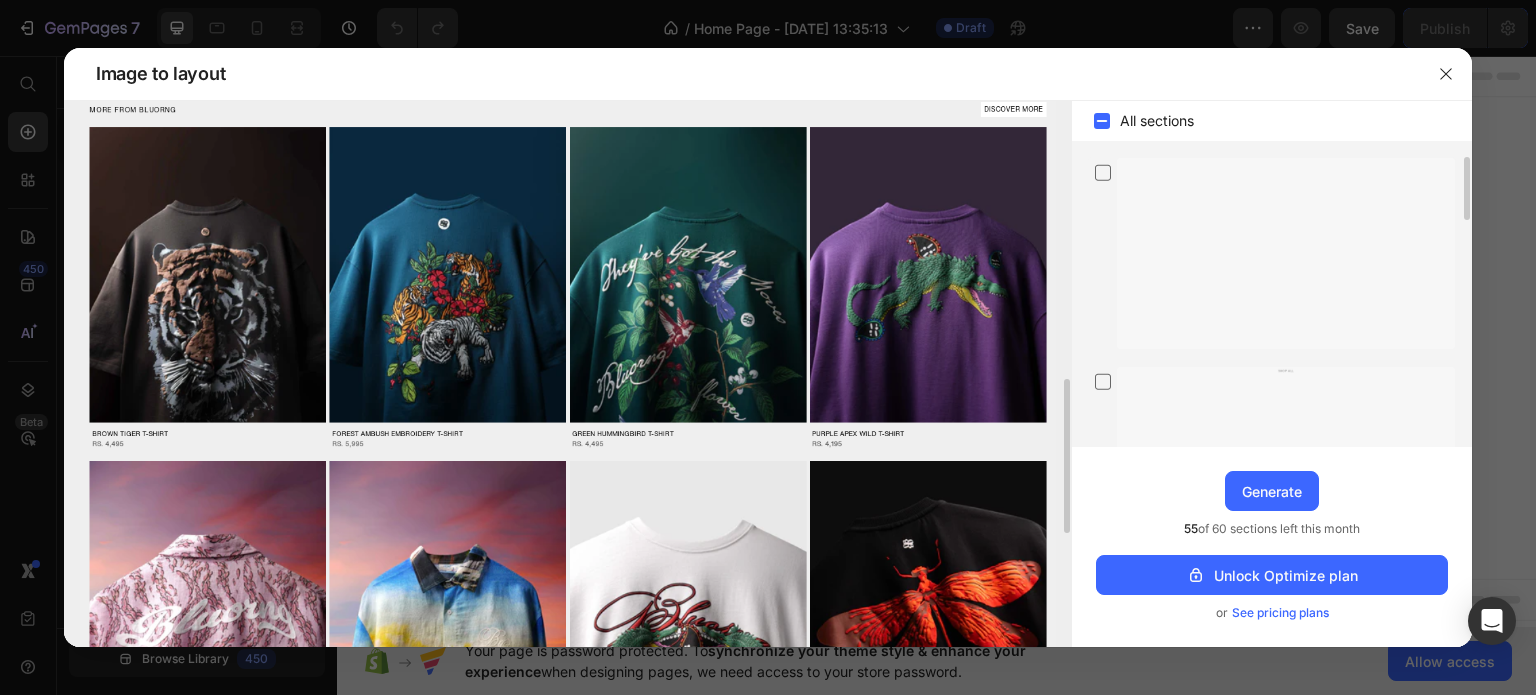 scroll, scrollTop: 588, scrollLeft: 0, axis: vertical 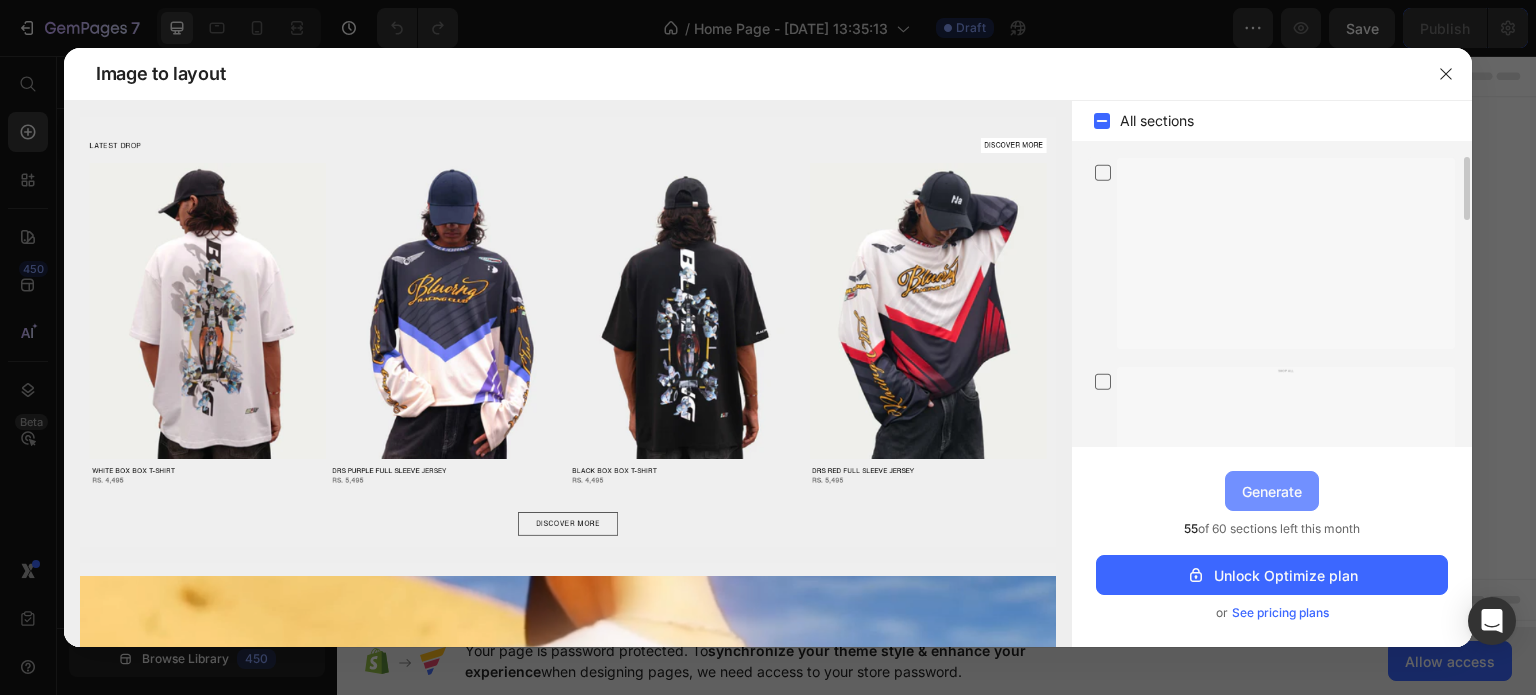 click on "Generate" at bounding box center (1272, 491) 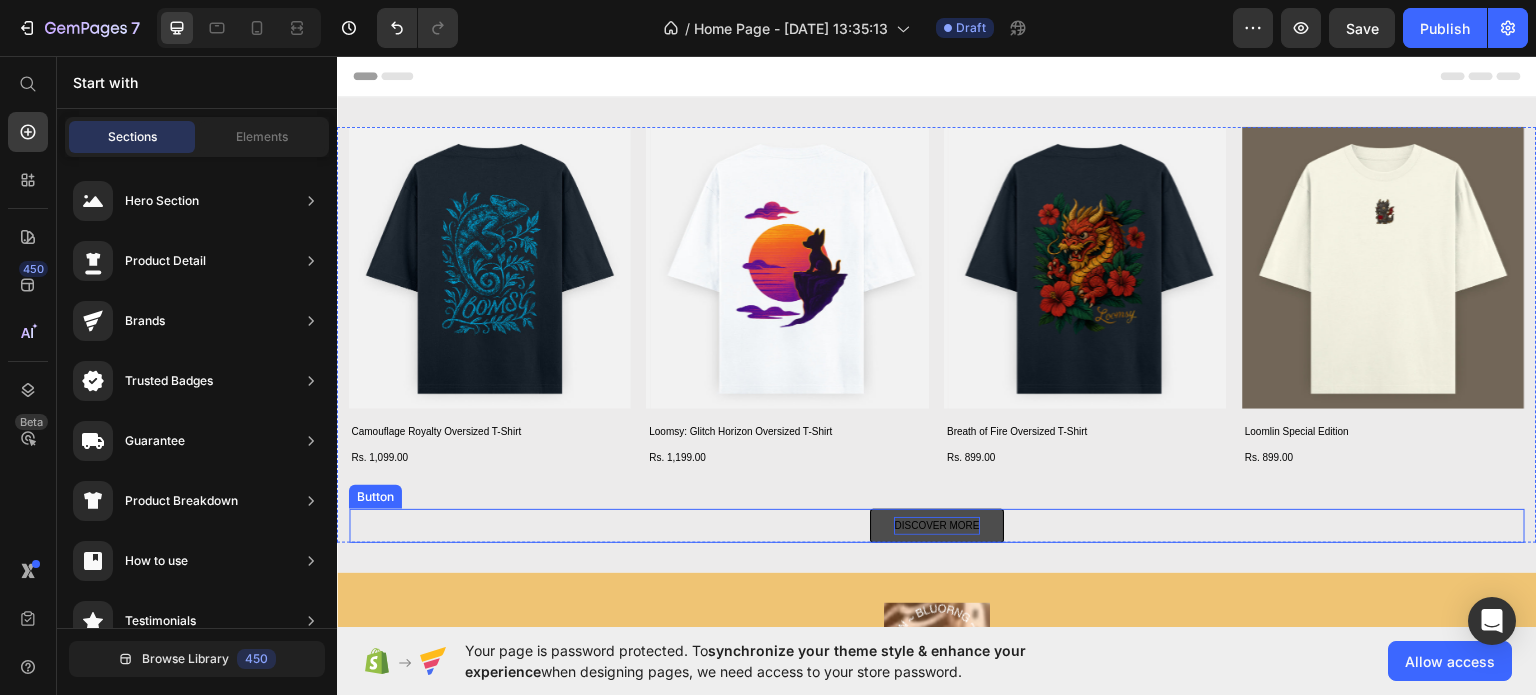 click on "DISCOVER MORE" at bounding box center [936, 525] 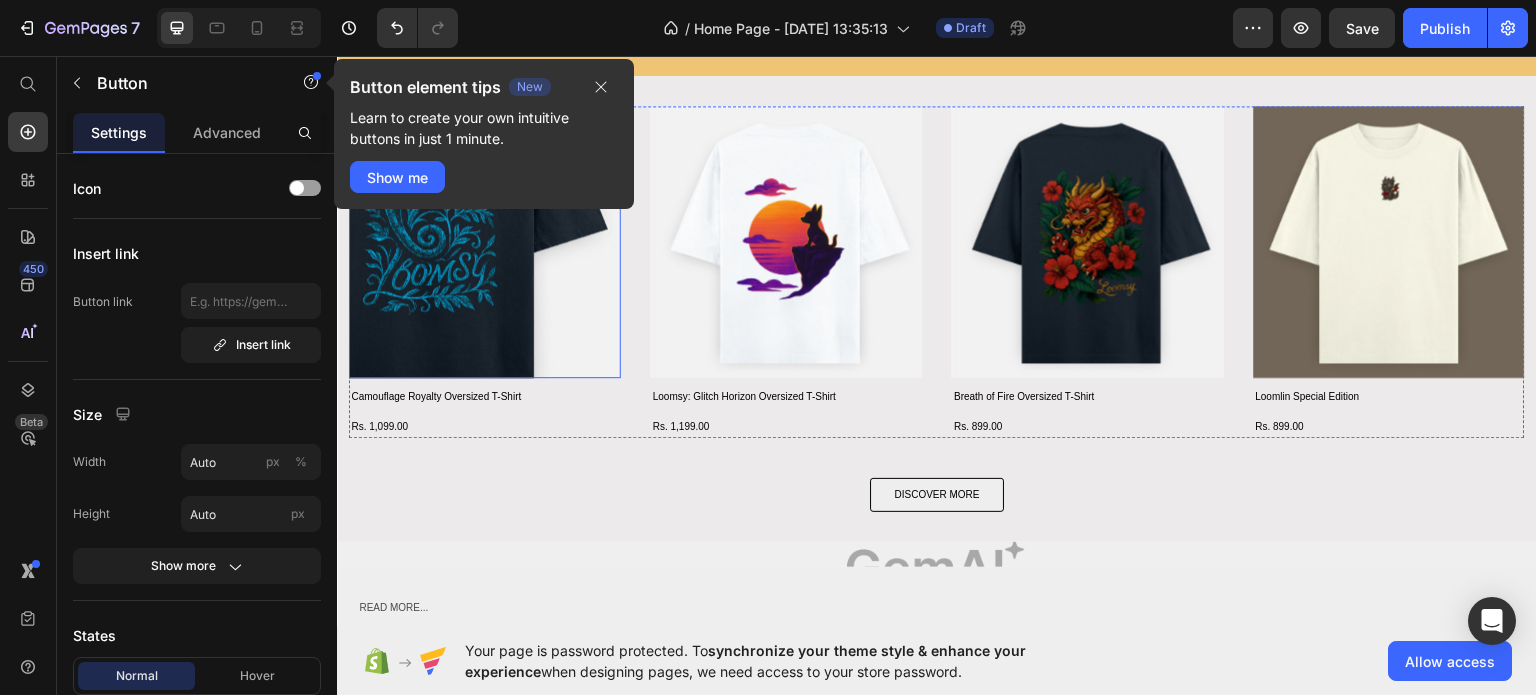 scroll, scrollTop: 600, scrollLeft: 0, axis: vertical 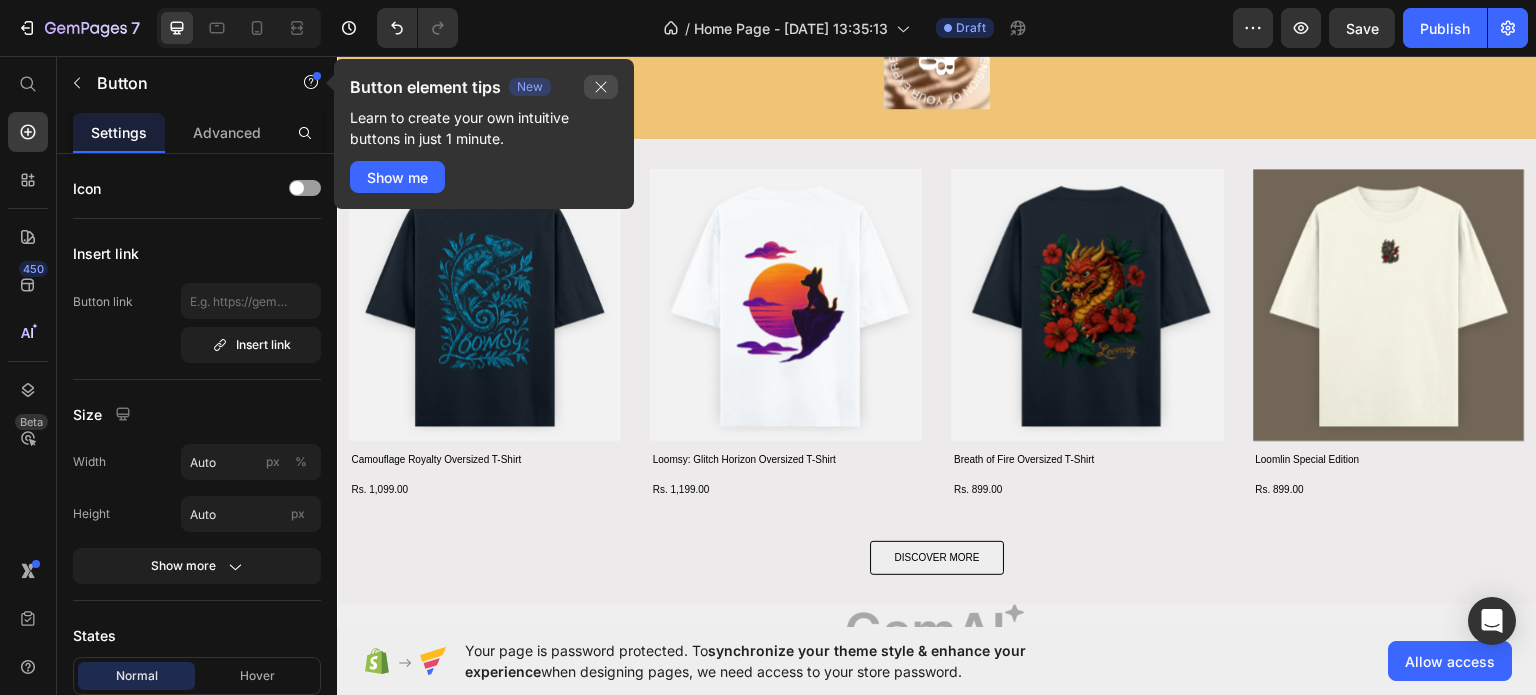 click 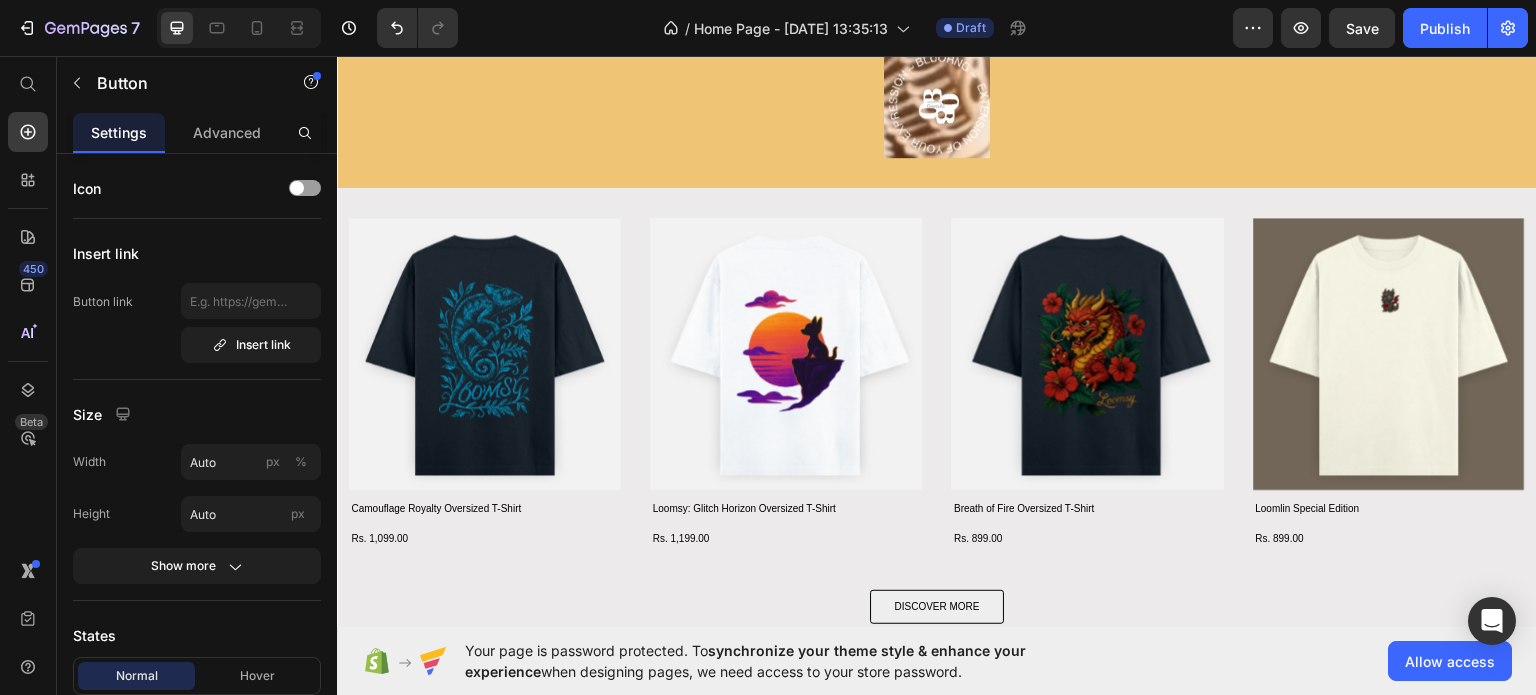 scroll, scrollTop: 500, scrollLeft: 0, axis: vertical 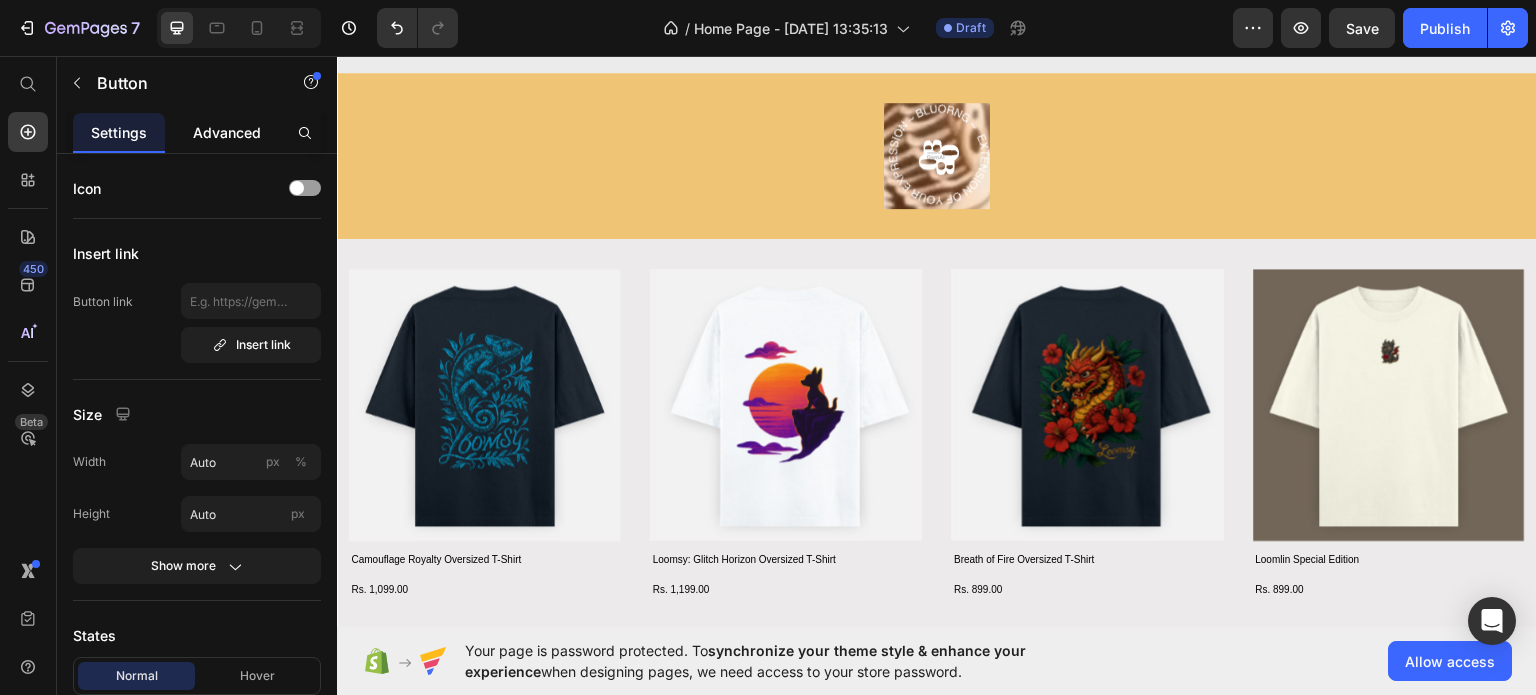 click on "Advanced" at bounding box center (227, 132) 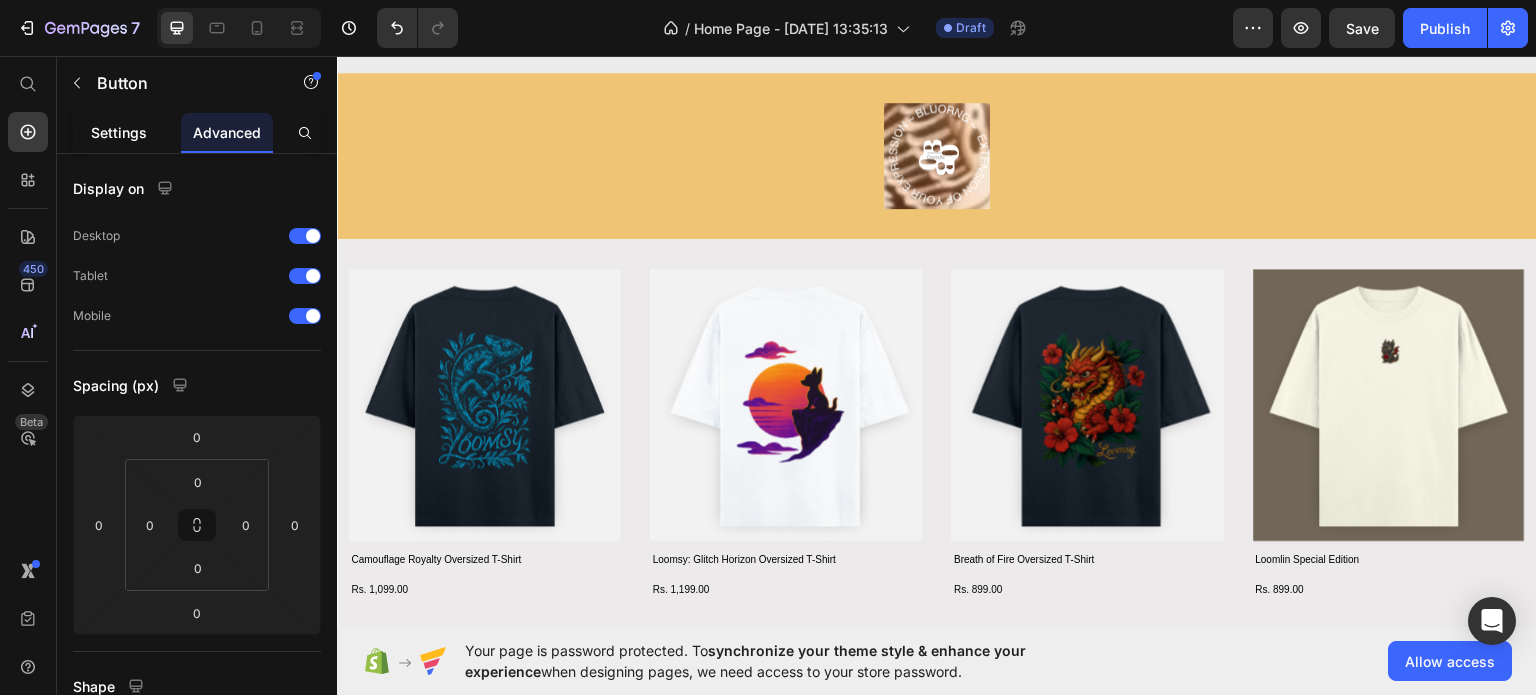click on "Settings" at bounding box center [119, 132] 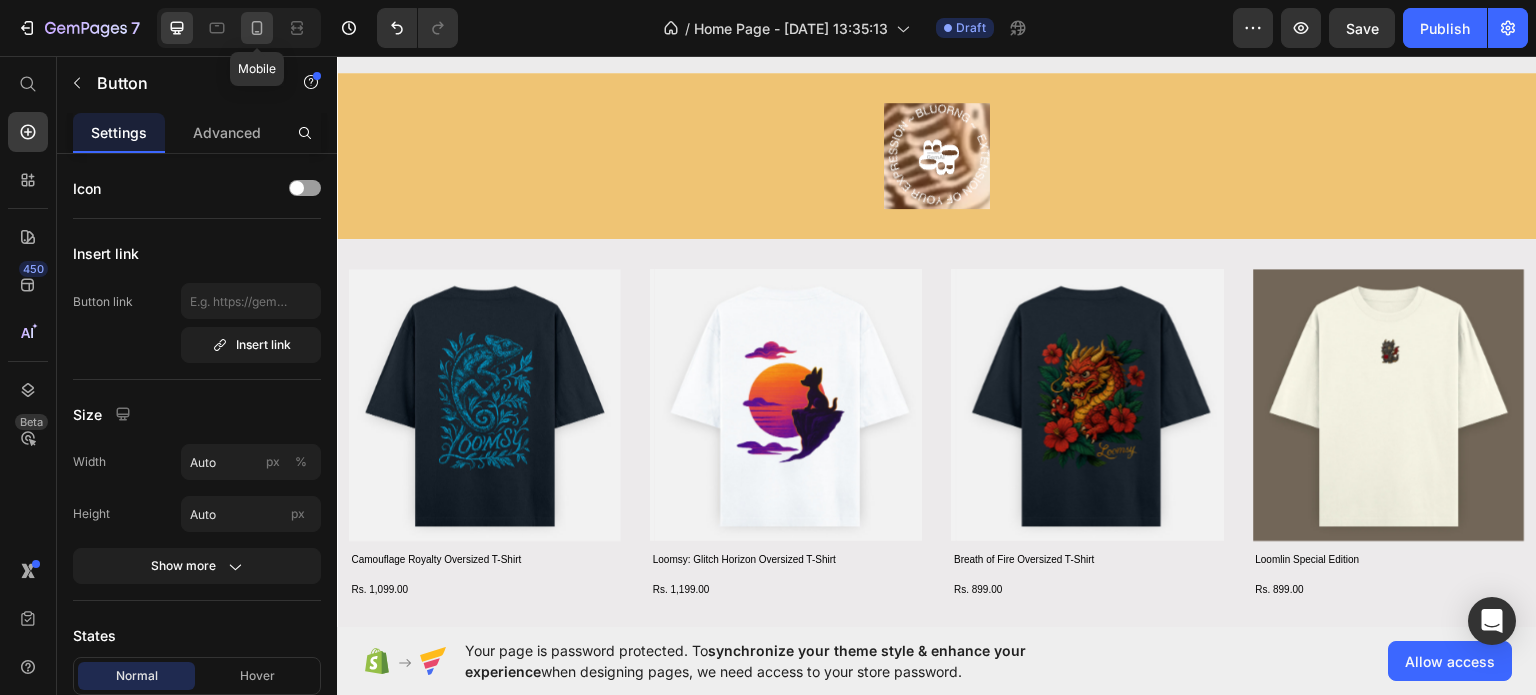 click 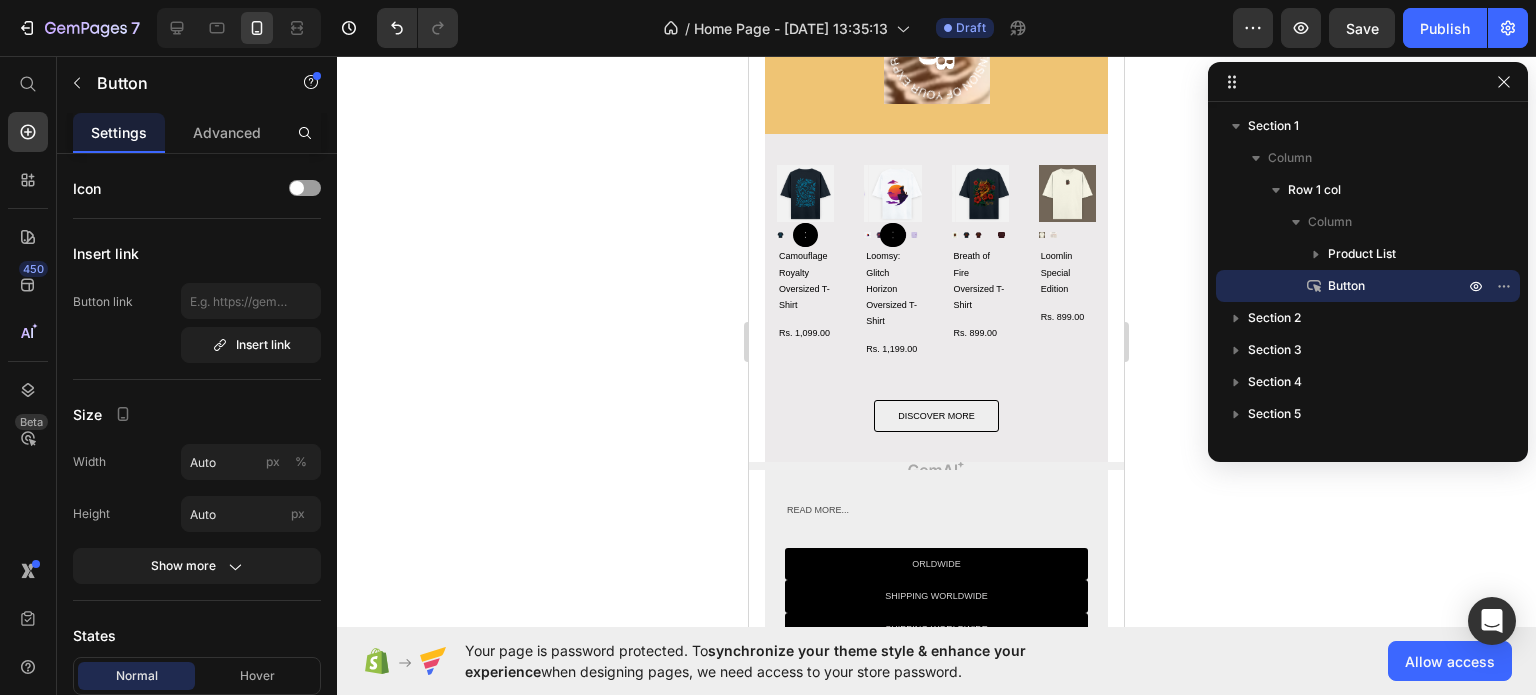 scroll, scrollTop: 226, scrollLeft: 0, axis: vertical 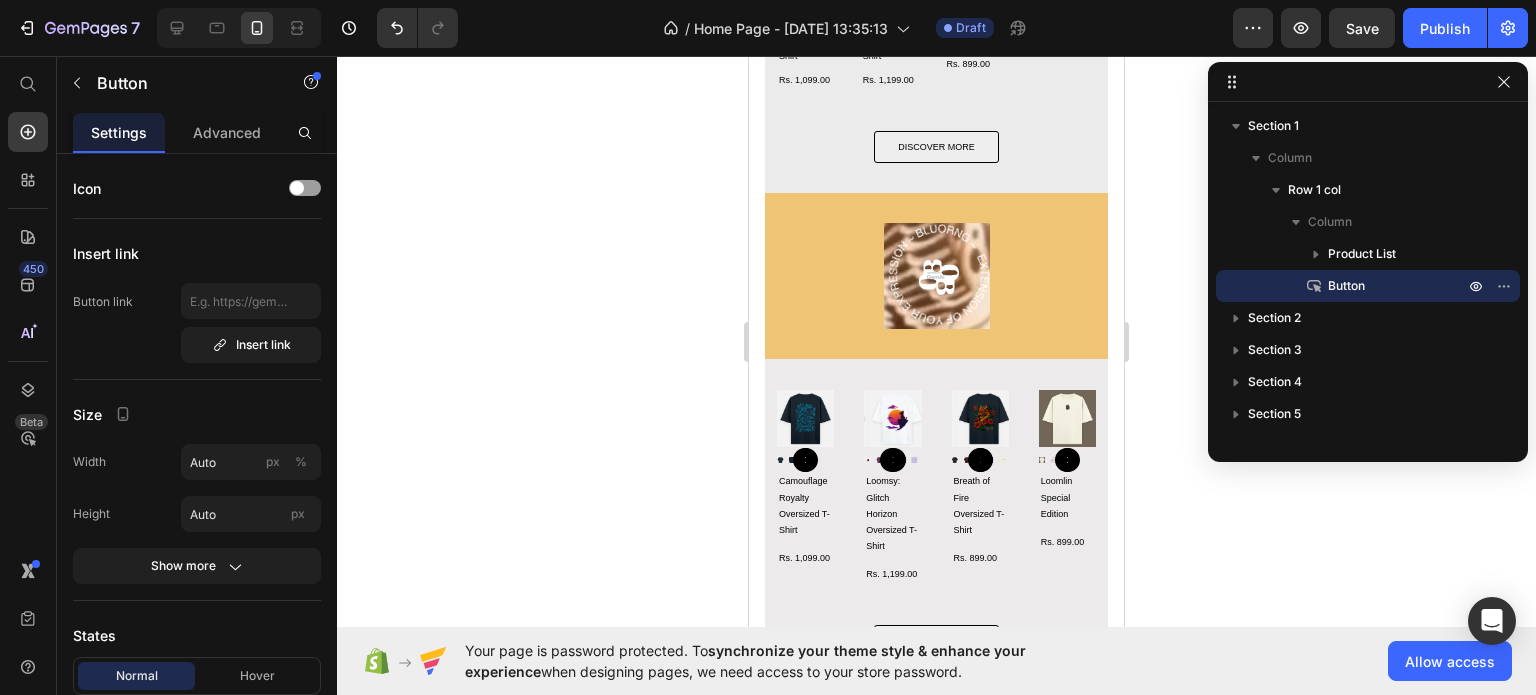 click 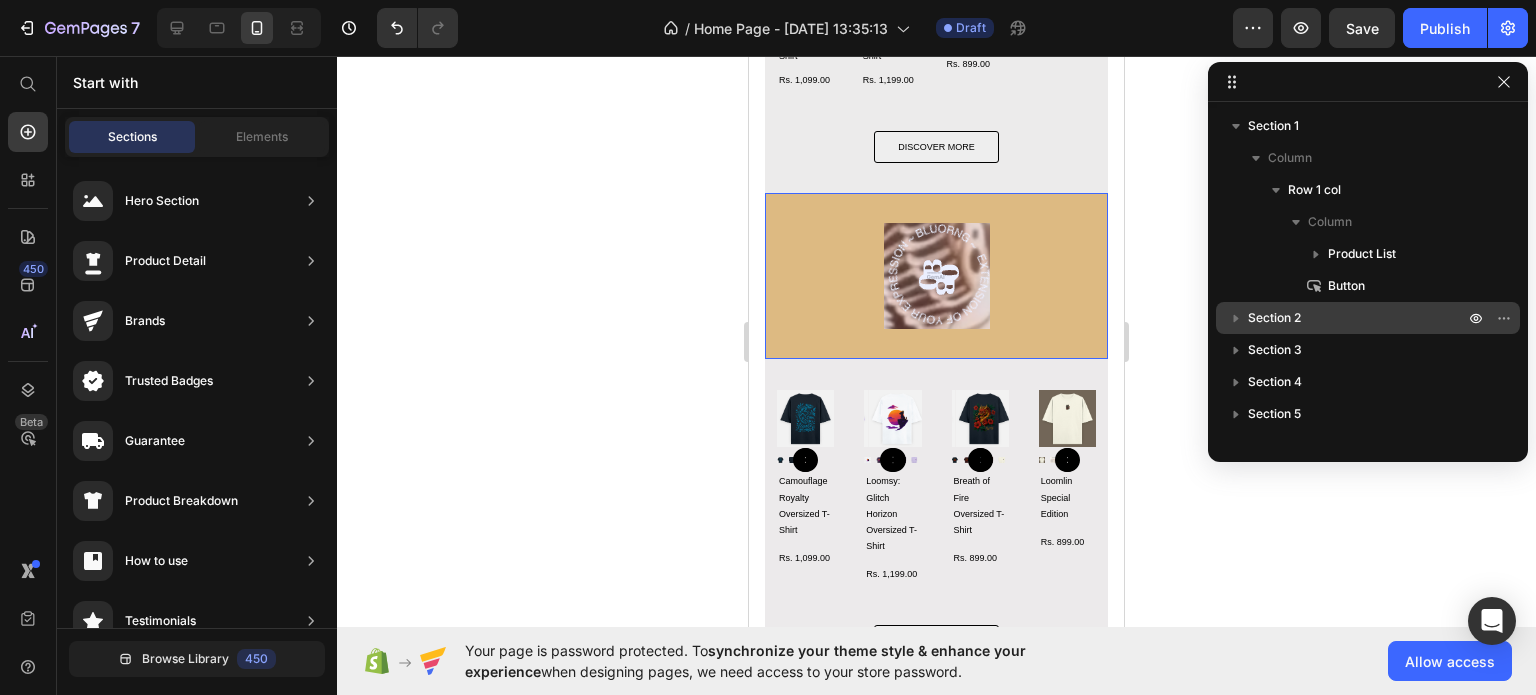 click on "Section 2" at bounding box center [1274, 318] 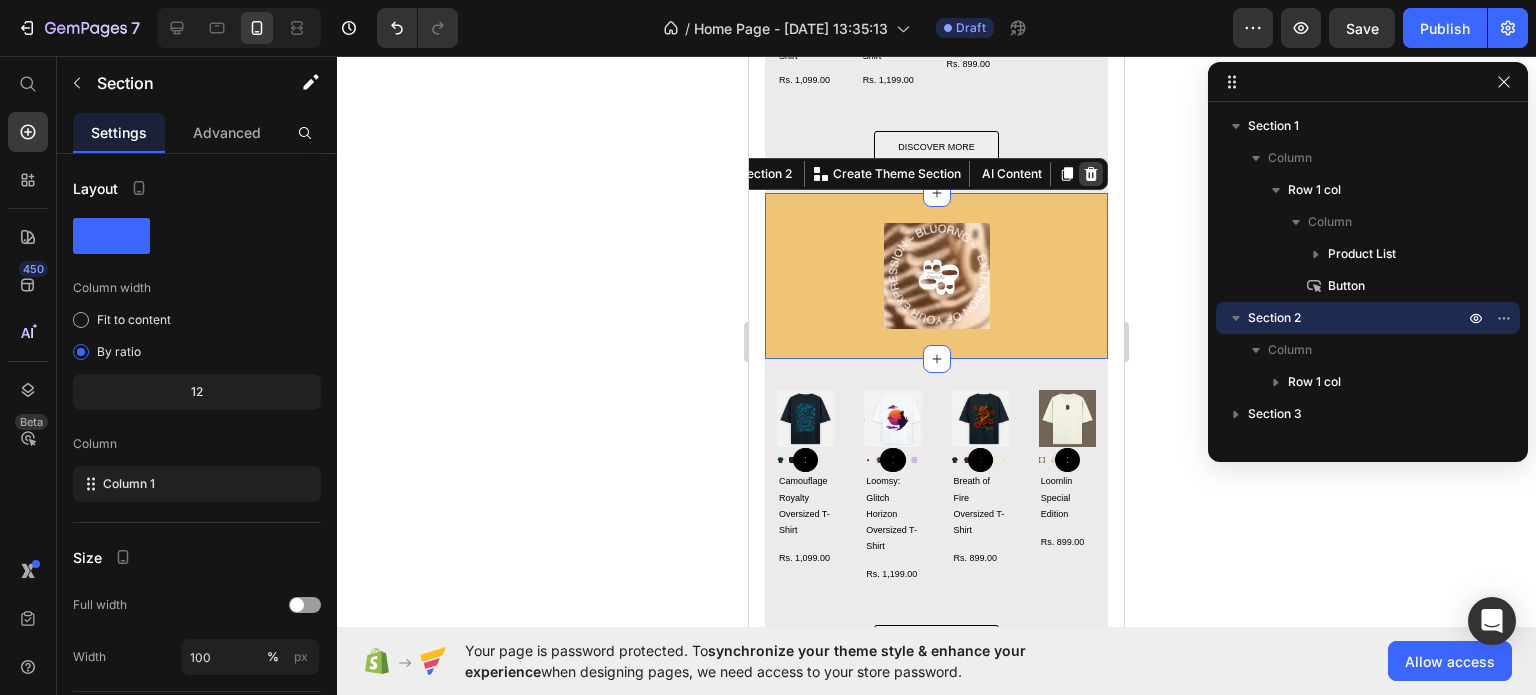 click 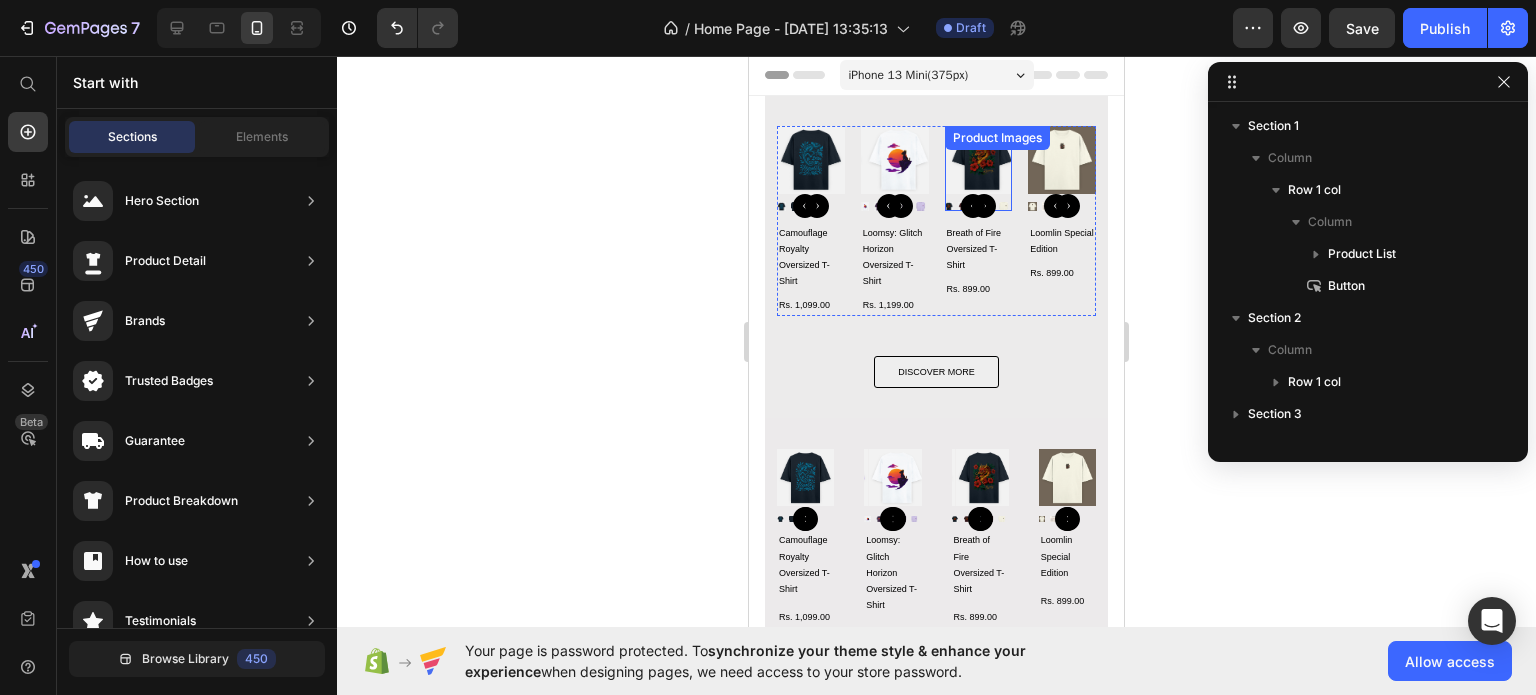 scroll, scrollTop: 0, scrollLeft: 0, axis: both 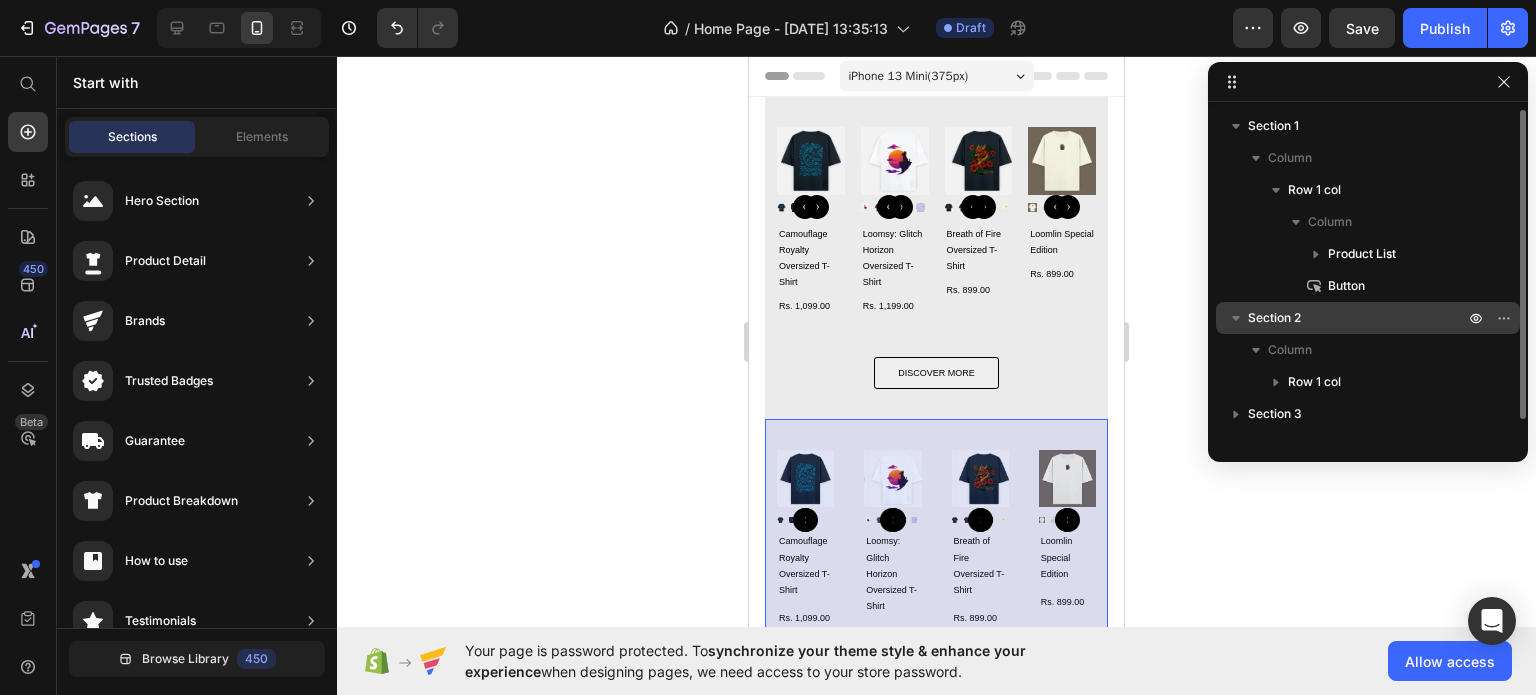 click on "Section 2" at bounding box center (1358, 318) 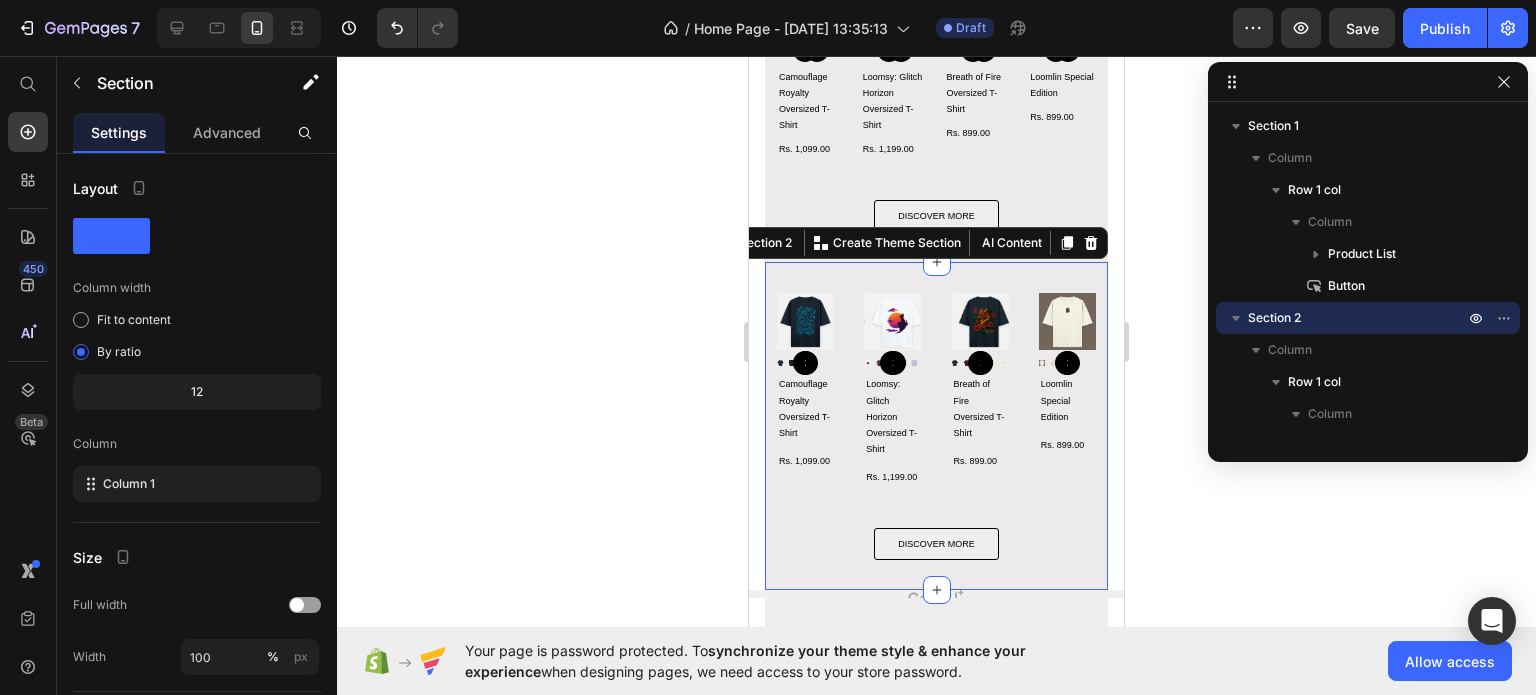scroll, scrollTop: 288, scrollLeft: 0, axis: vertical 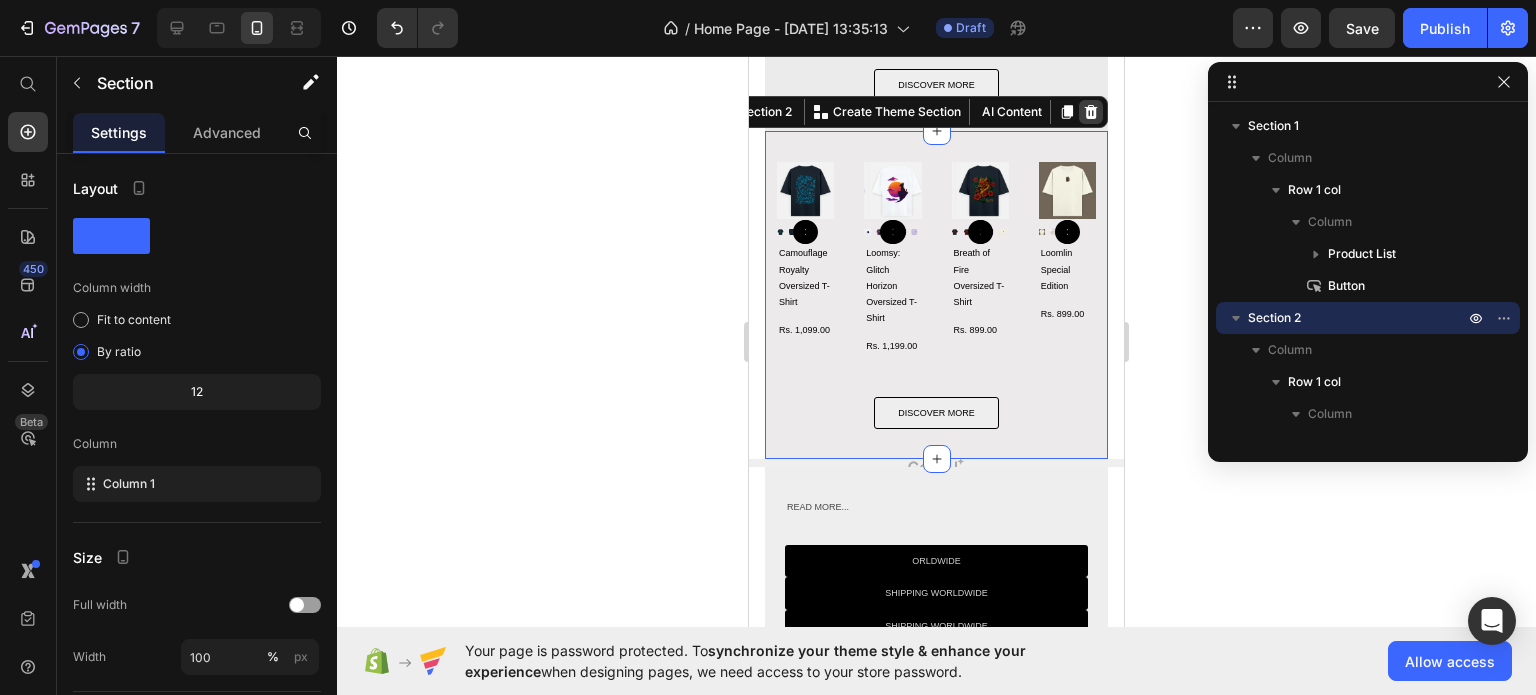 click at bounding box center [1091, 112] 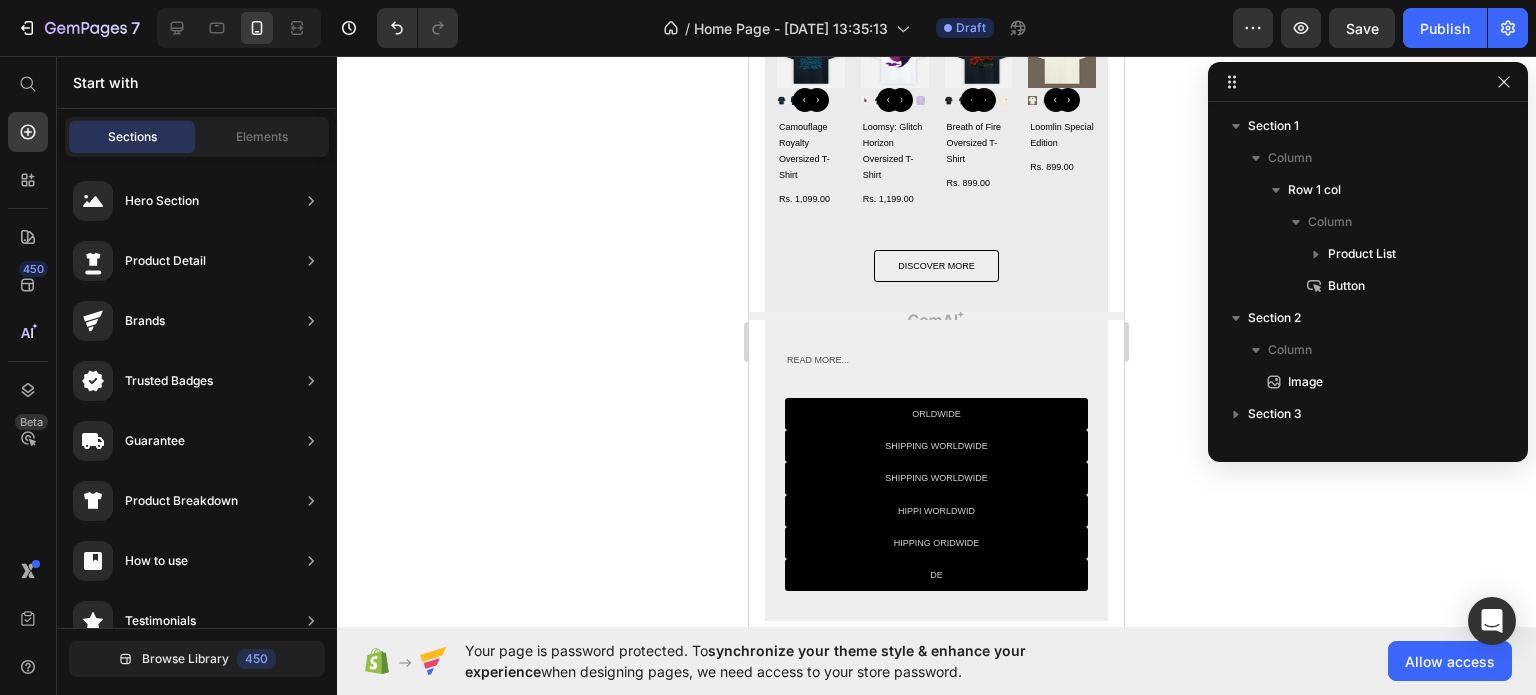 scroll, scrollTop: 88, scrollLeft: 0, axis: vertical 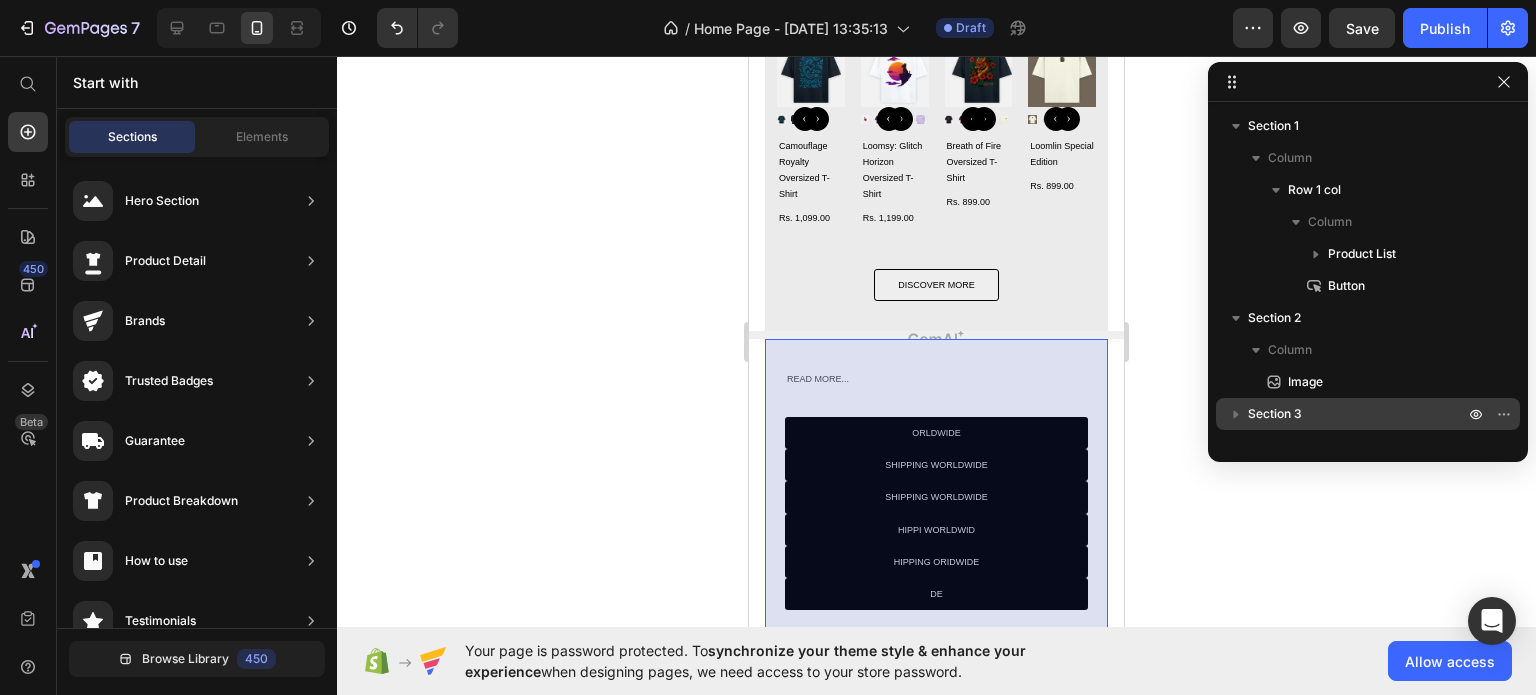 click on "Section 3" at bounding box center (1275, 414) 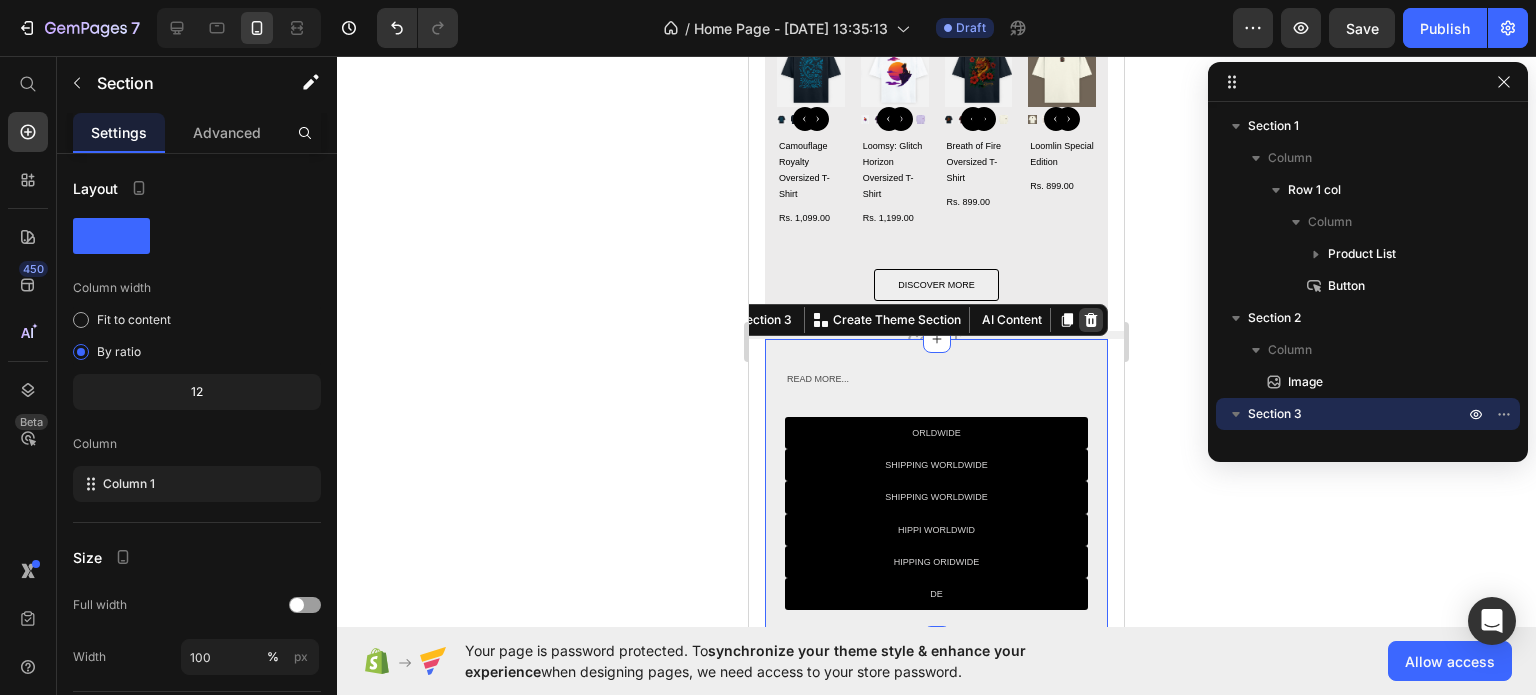 click 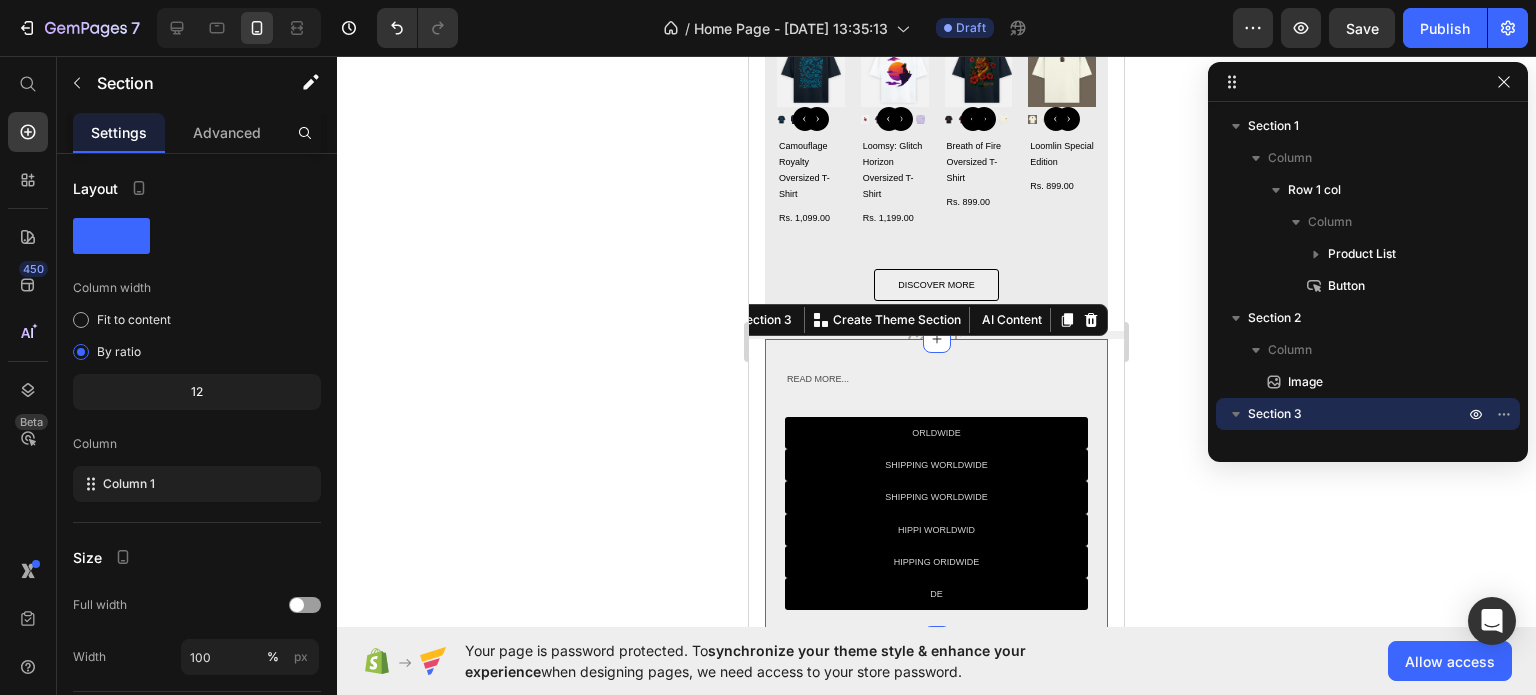scroll, scrollTop: 40, scrollLeft: 0, axis: vertical 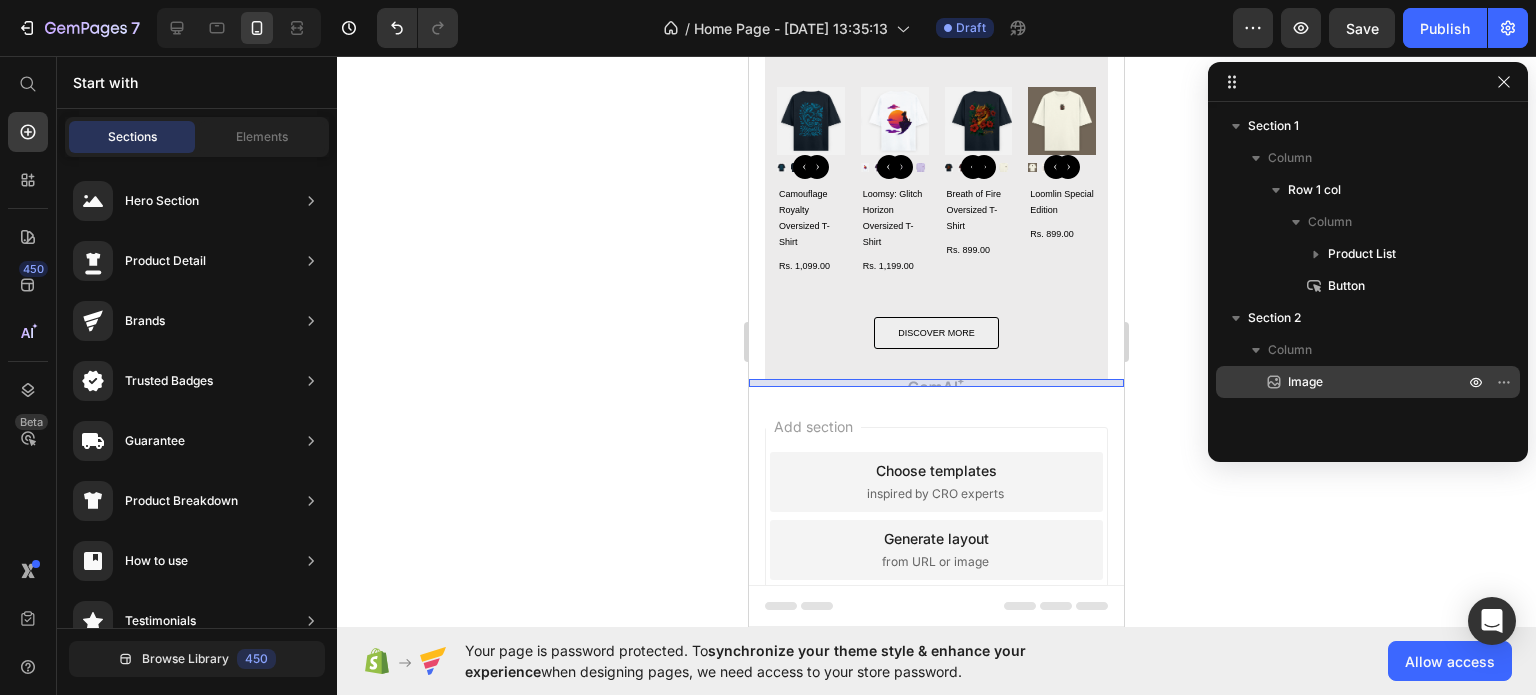 click on "Image" at bounding box center [1354, 382] 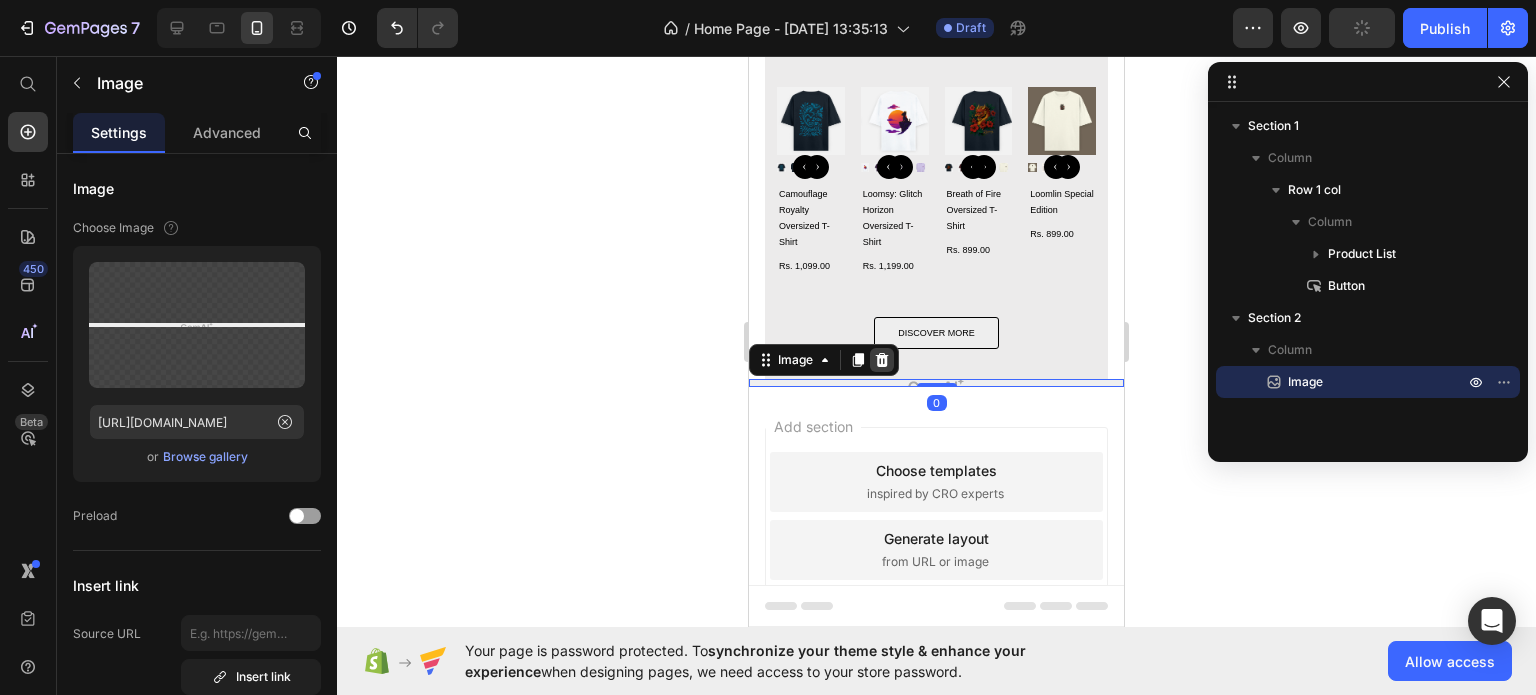 click 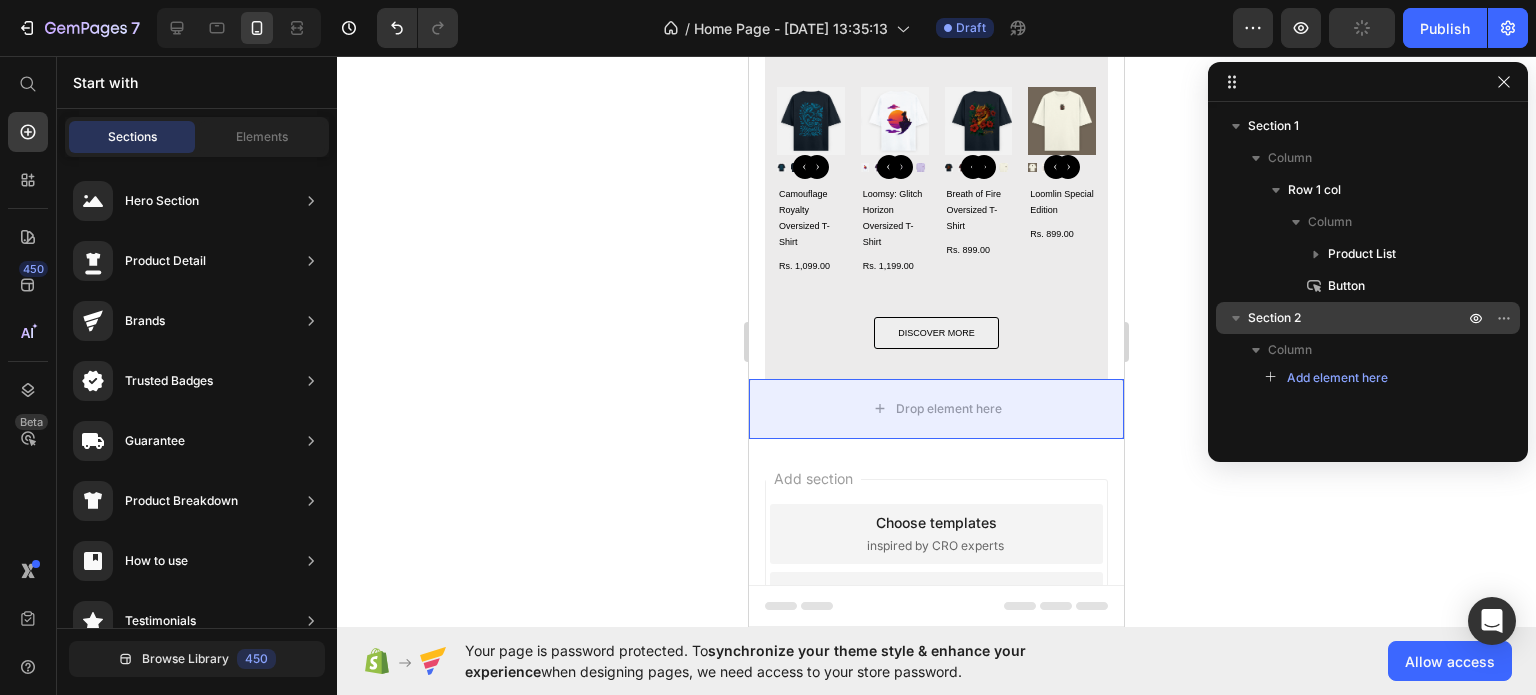 click on "Section 2" at bounding box center (1274, 318) 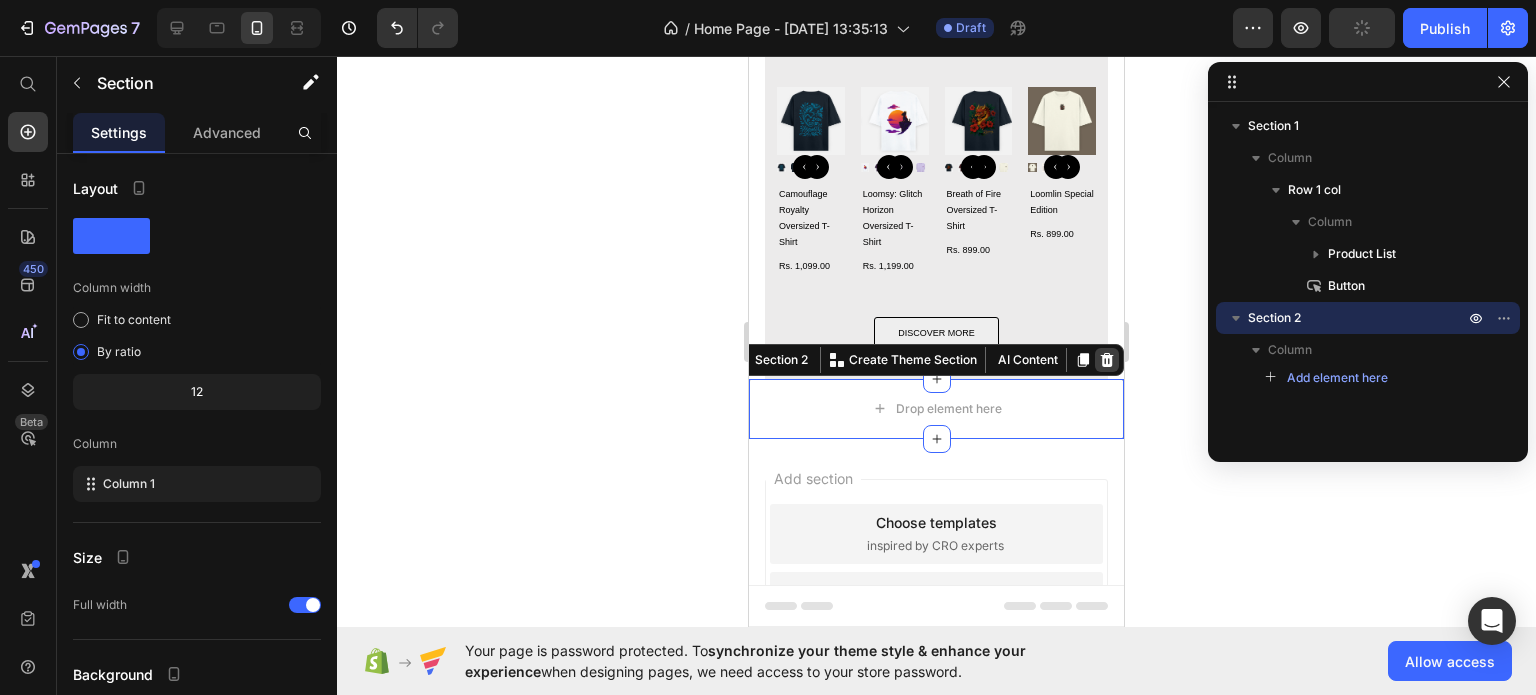 click 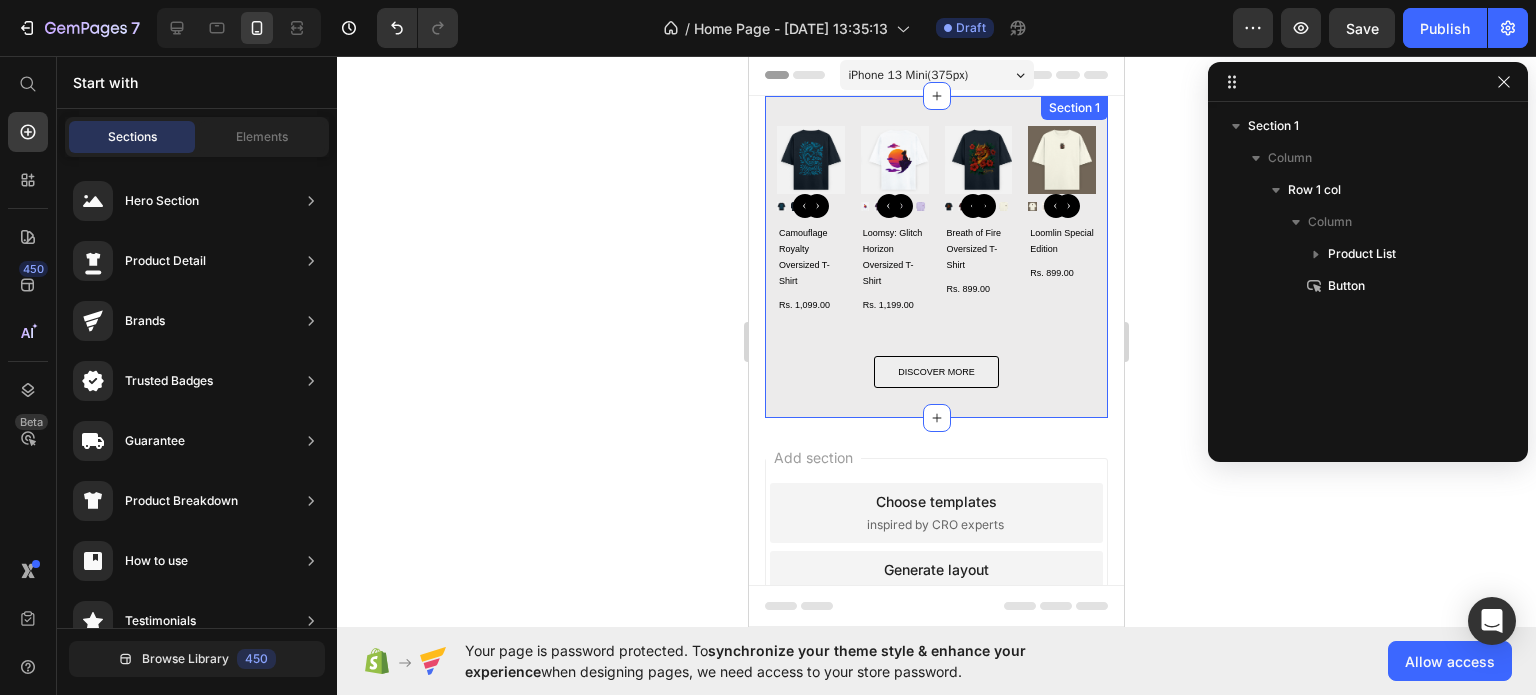 scroll, scrollTop: 0, scrollLeft: 0, axis: both 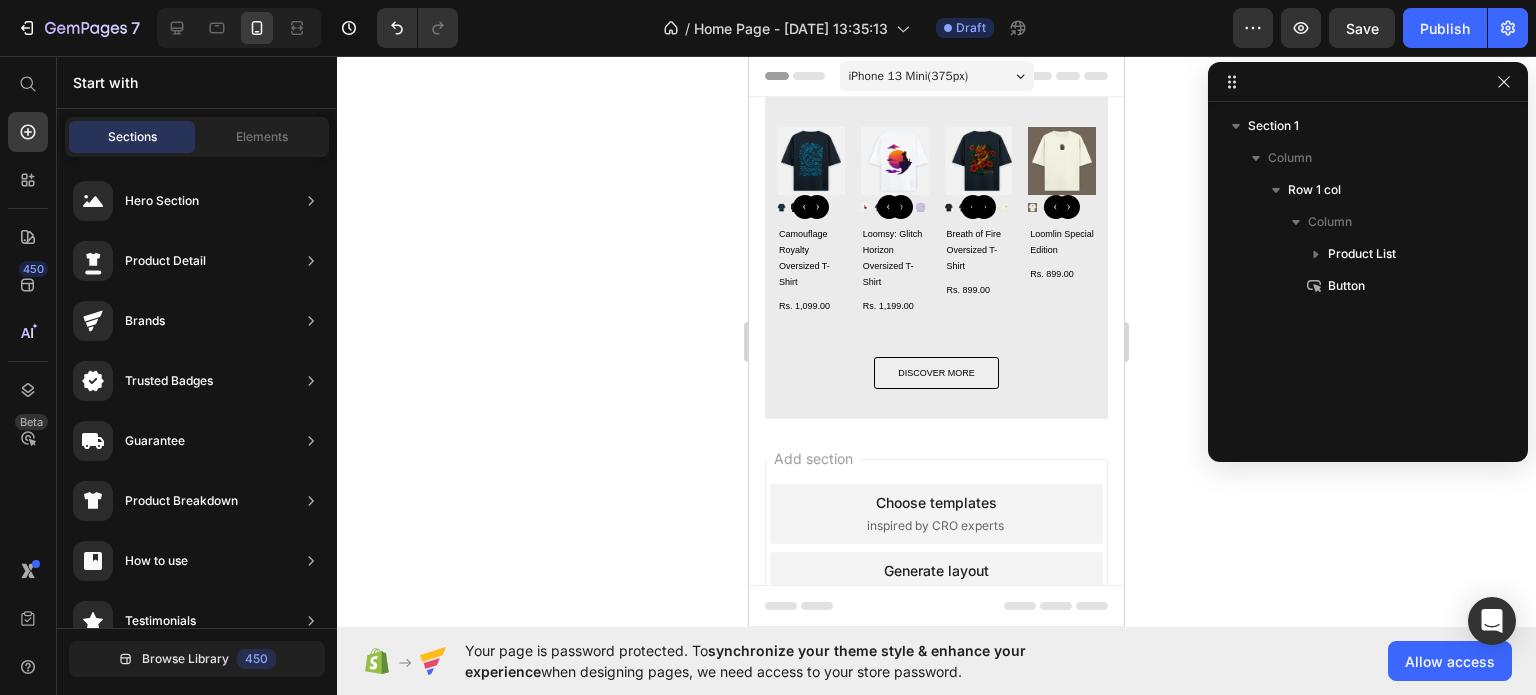 click on "iPhone 13 Mini  ( 375 px)" at bounding box center (937, 76) 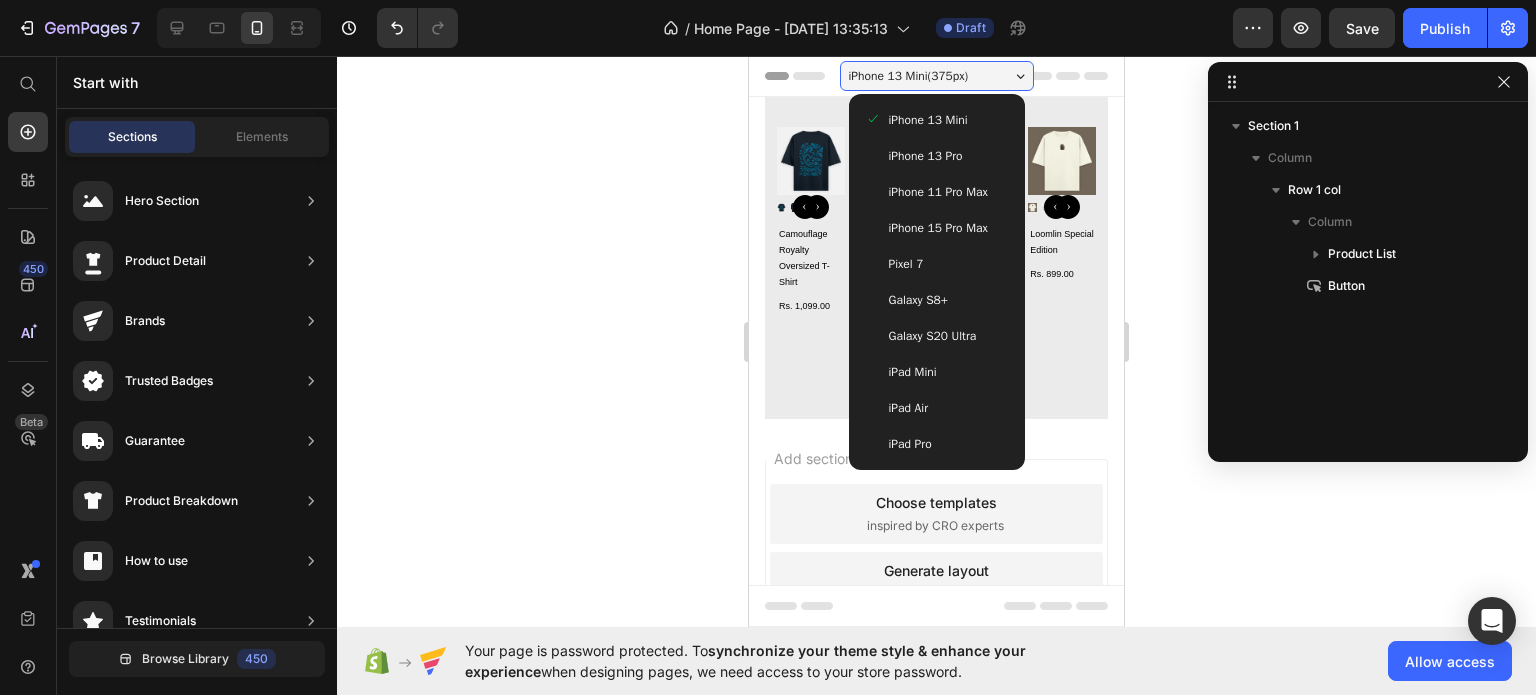 click on "iPhone 15 Pro Max" at bounding box center (938, 228) 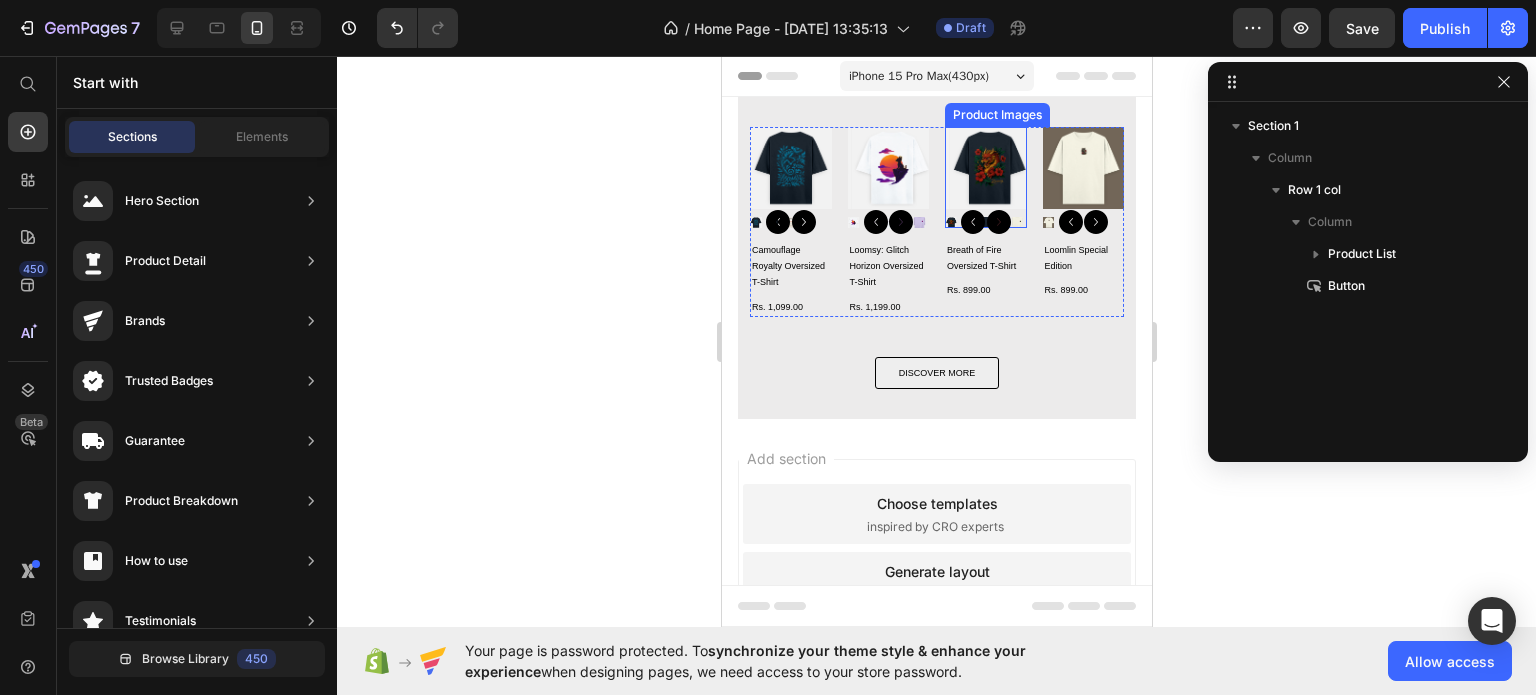 click 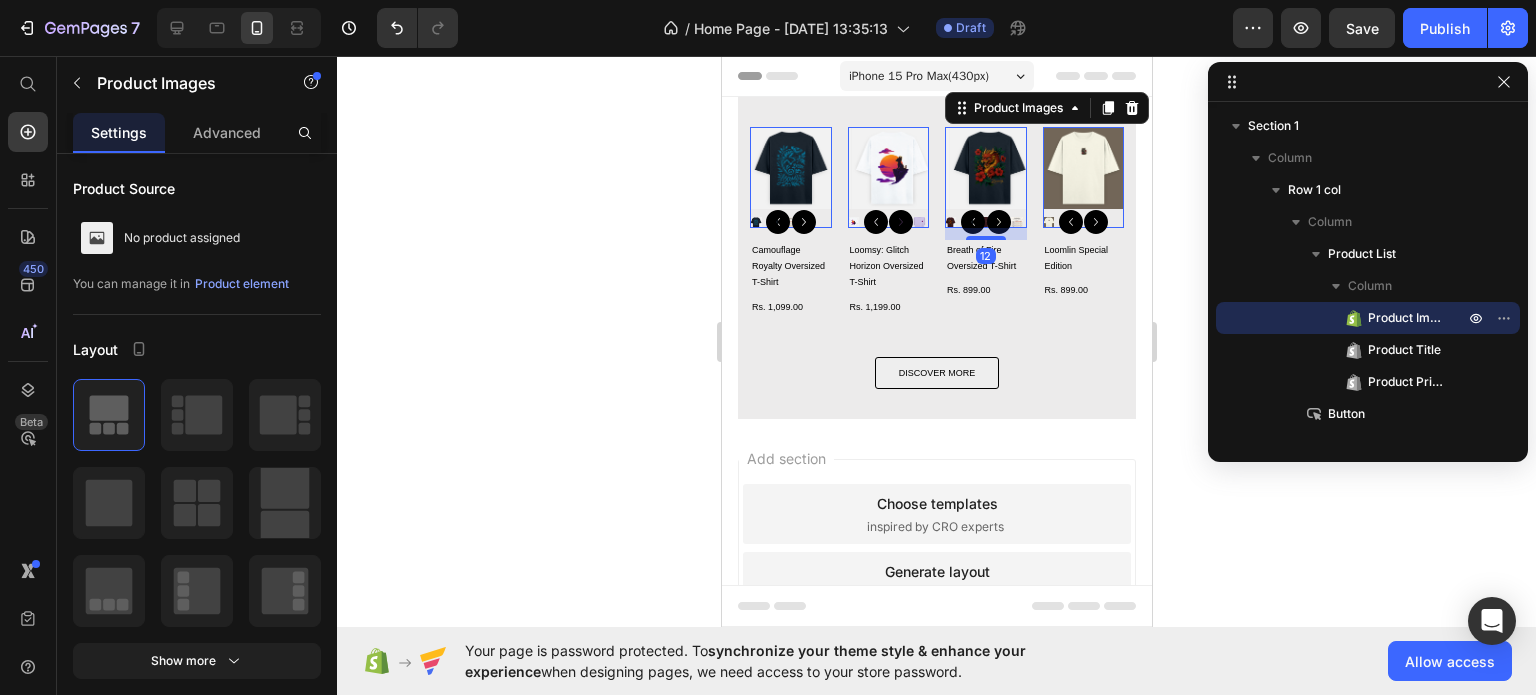 click 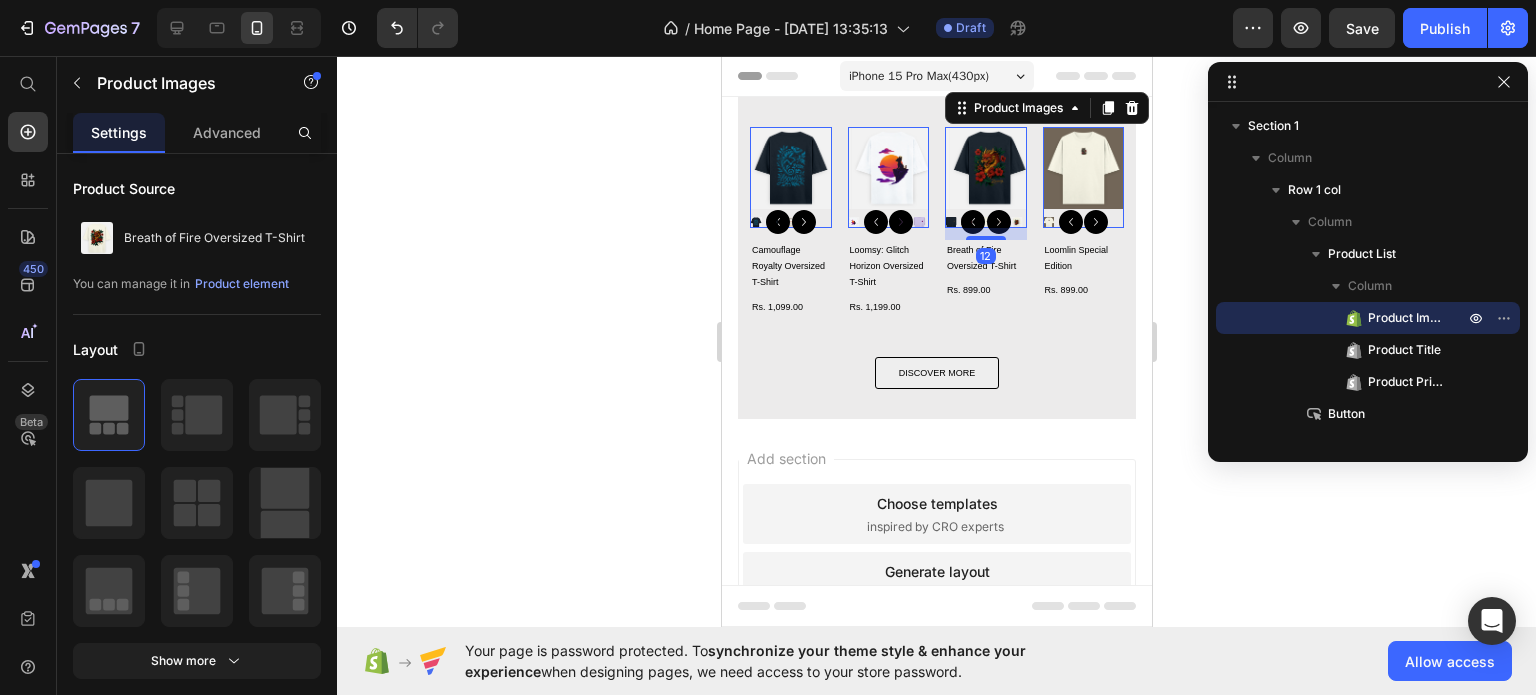 click 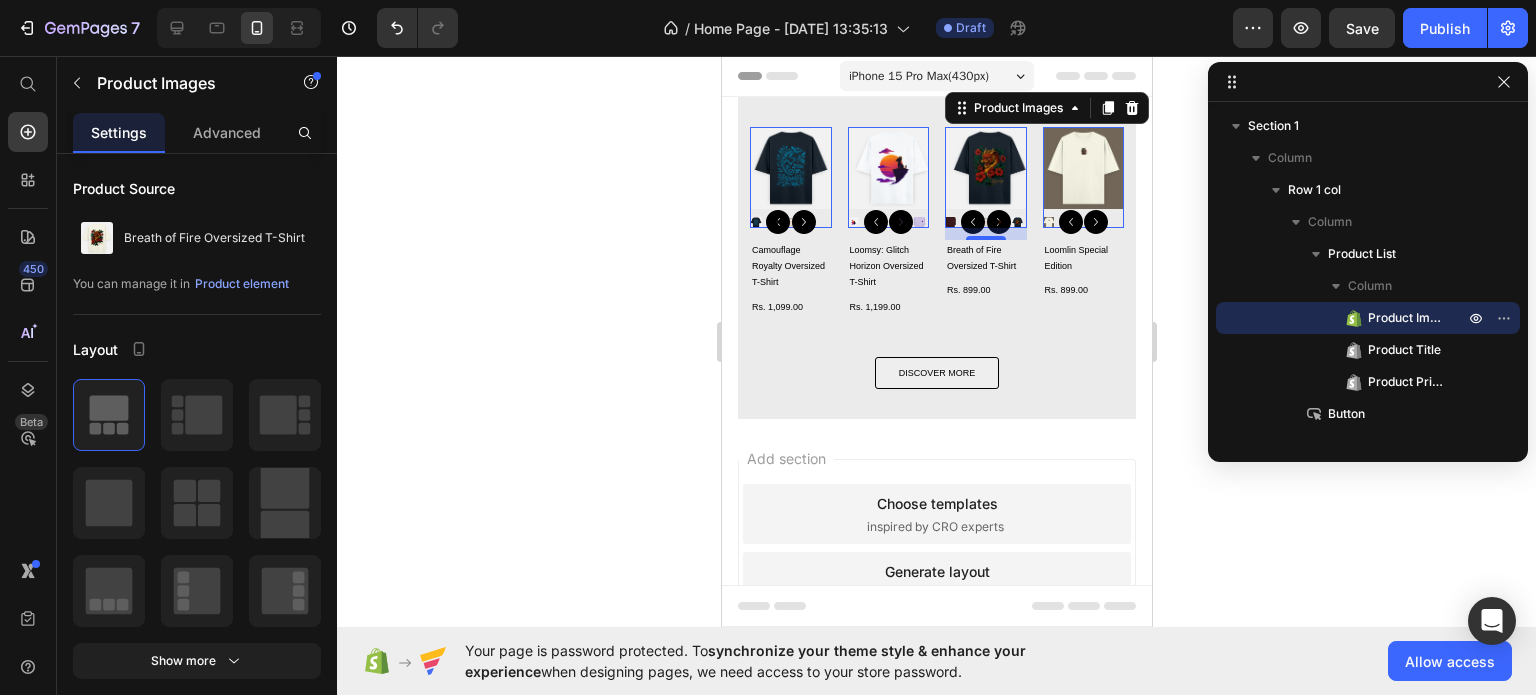 click 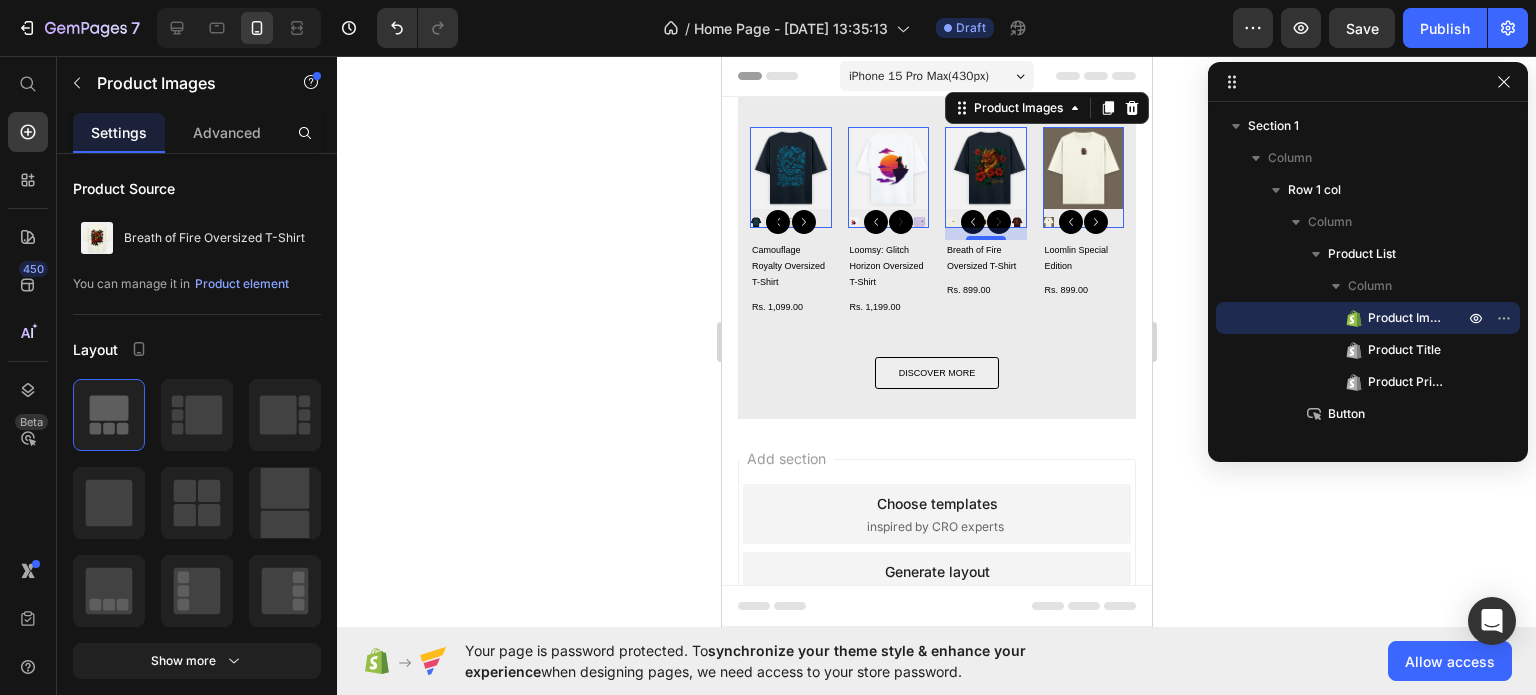 click 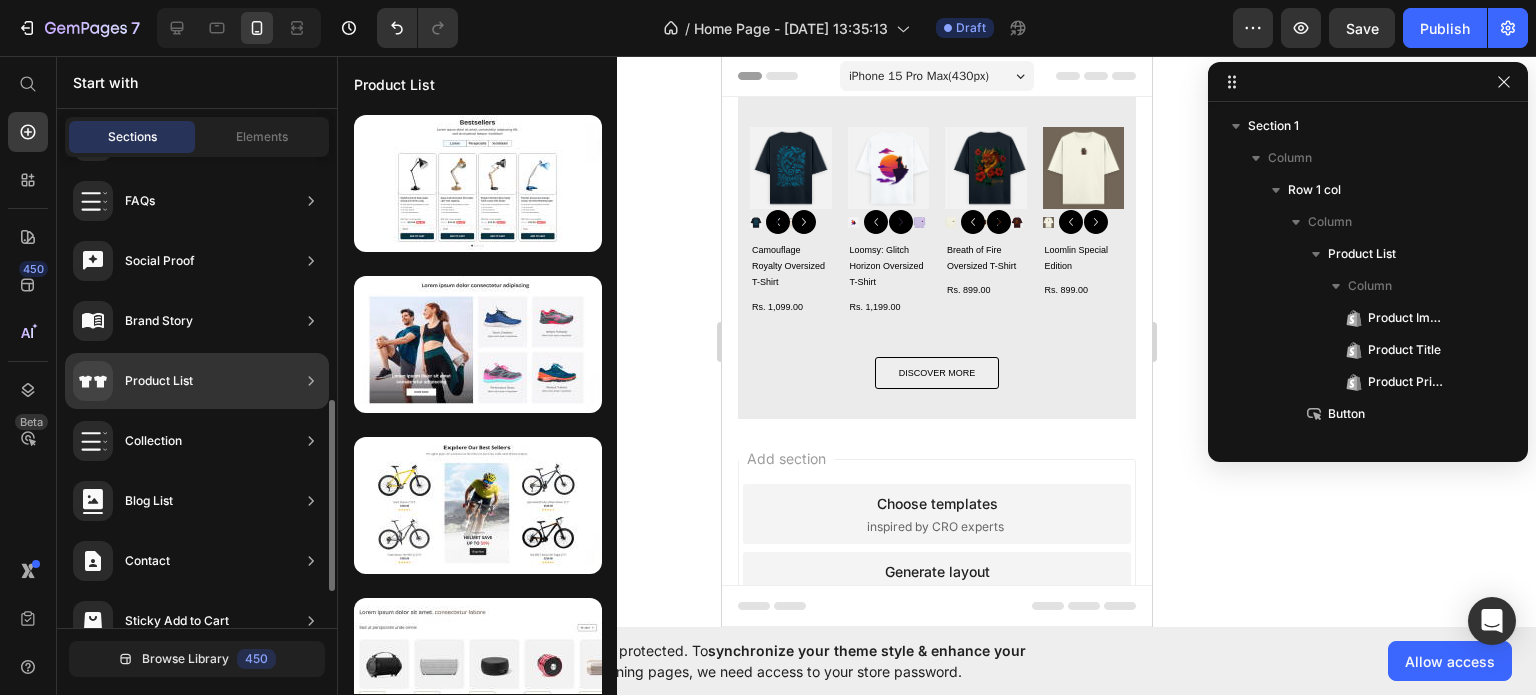 scroll, scrollTop: 688, scrollLeft: 0, axis: vertical 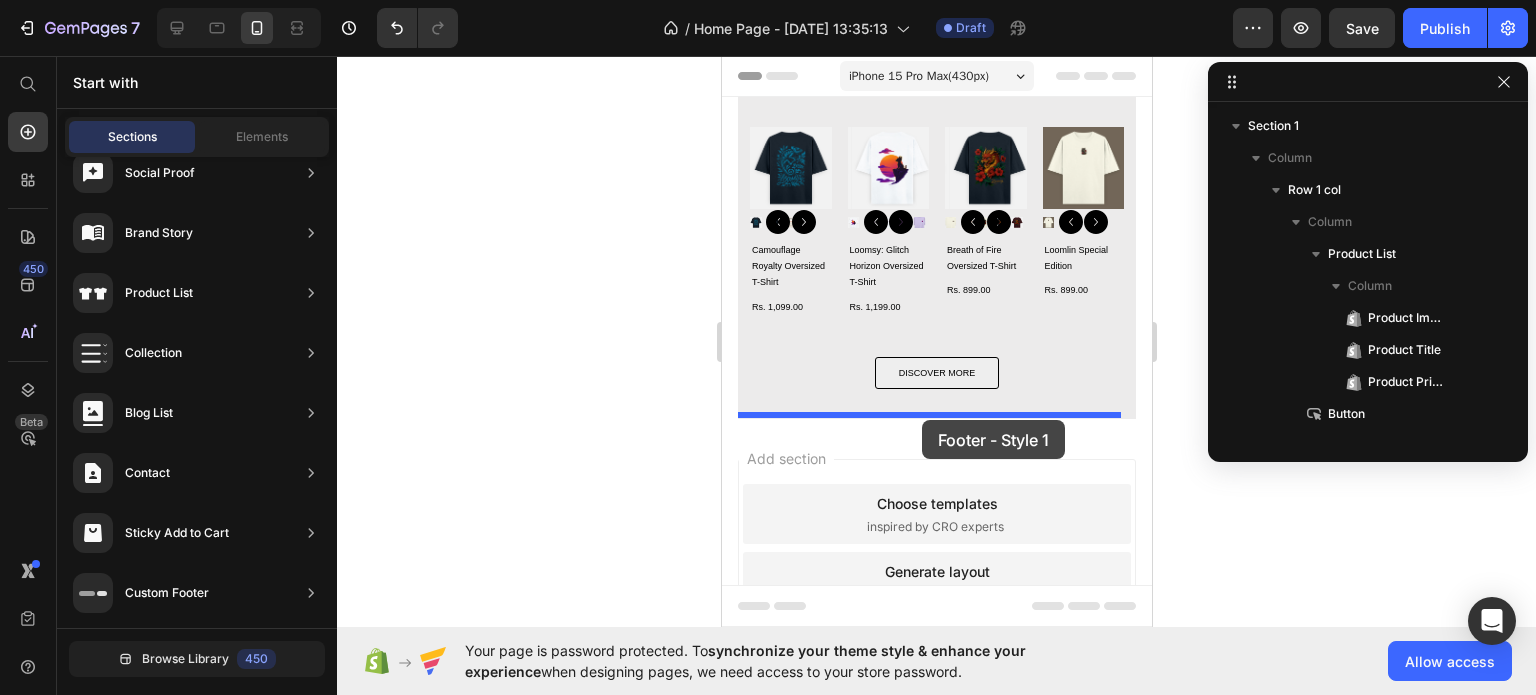 drag, startPoint x: 1233, startPoint y: 269, endPoint x: 921, endPoint y: 420, distance: 346.6194 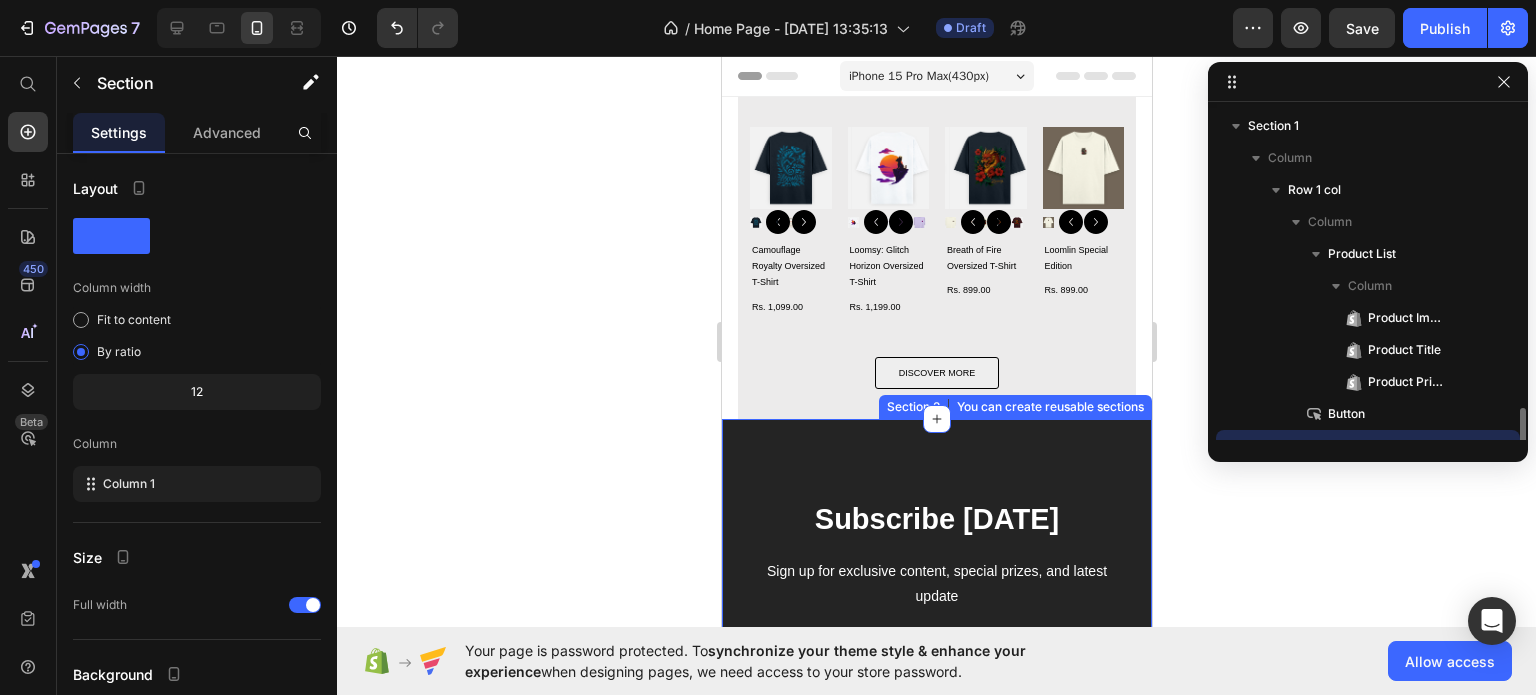 scroll, scrollTop: 186, scrollLeft: 0, axis: vertical 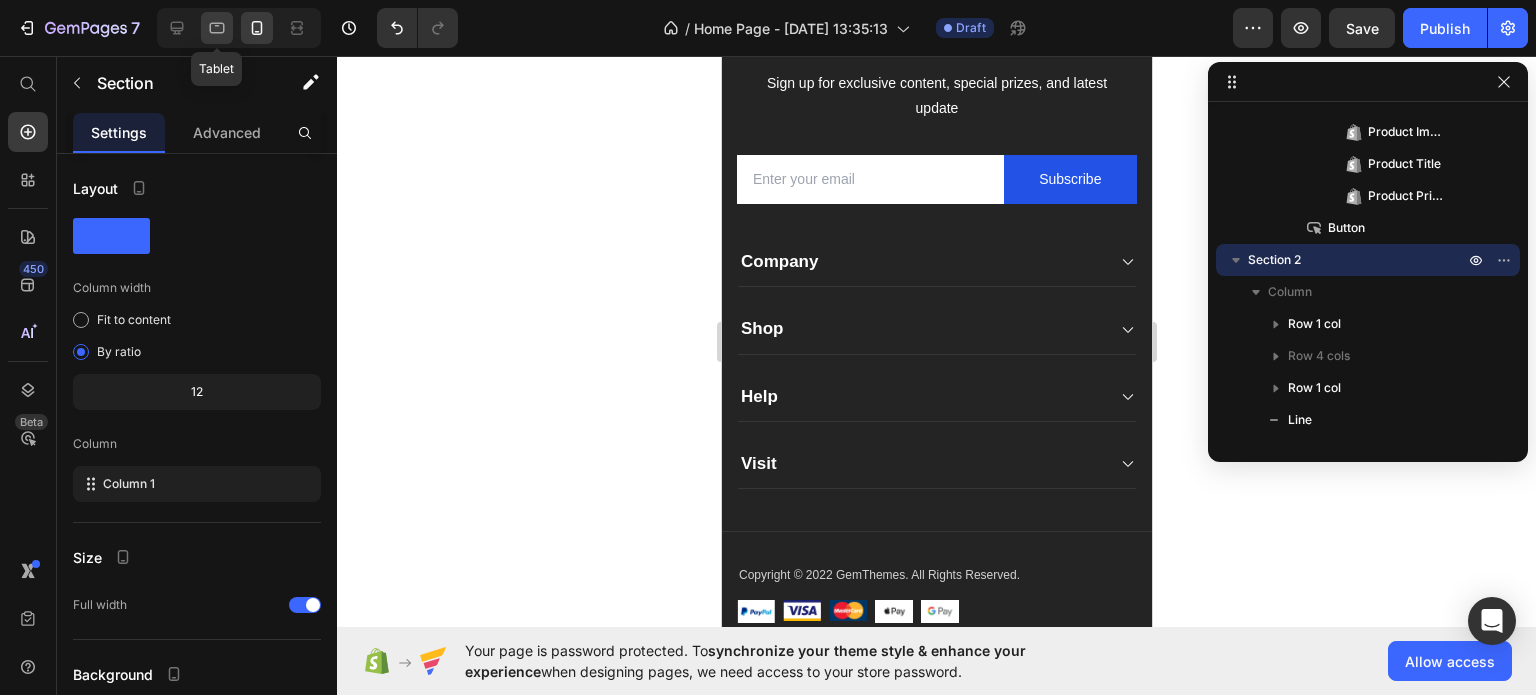 click 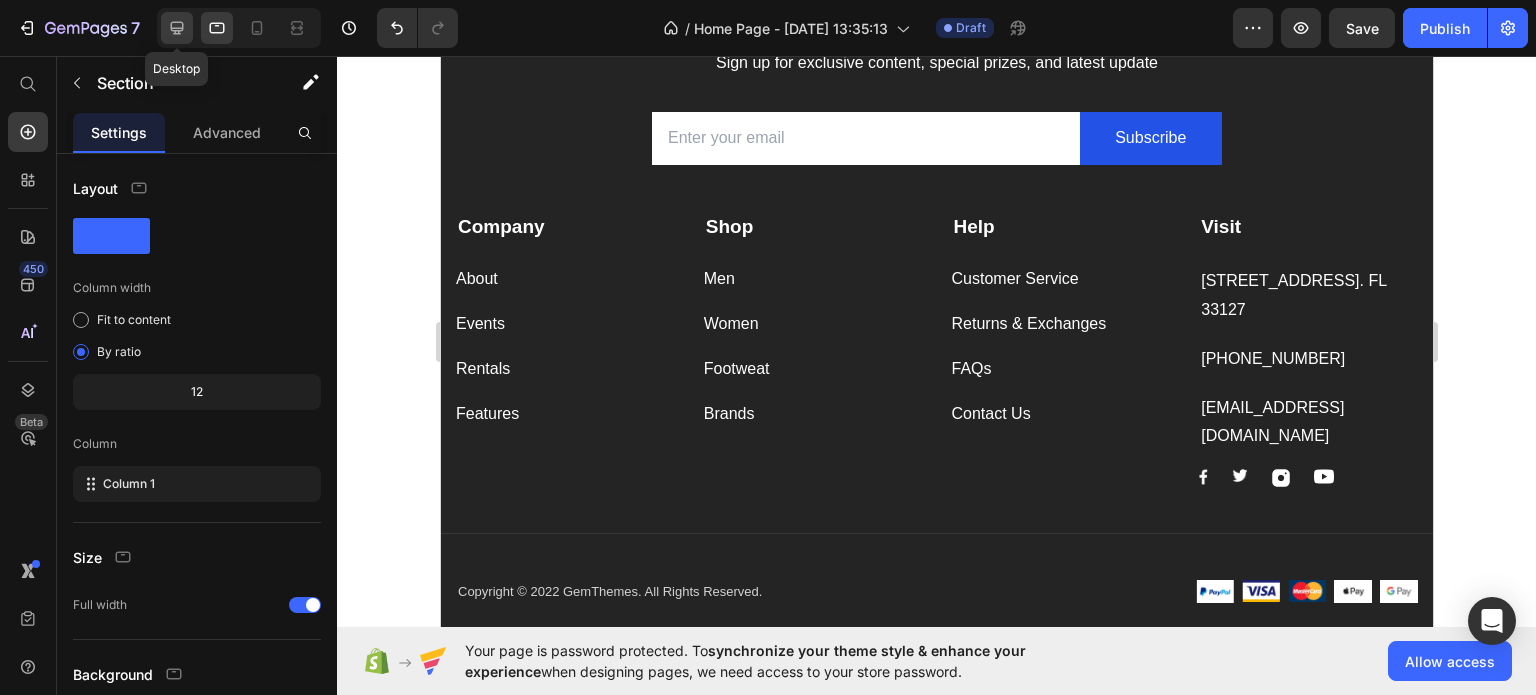 click 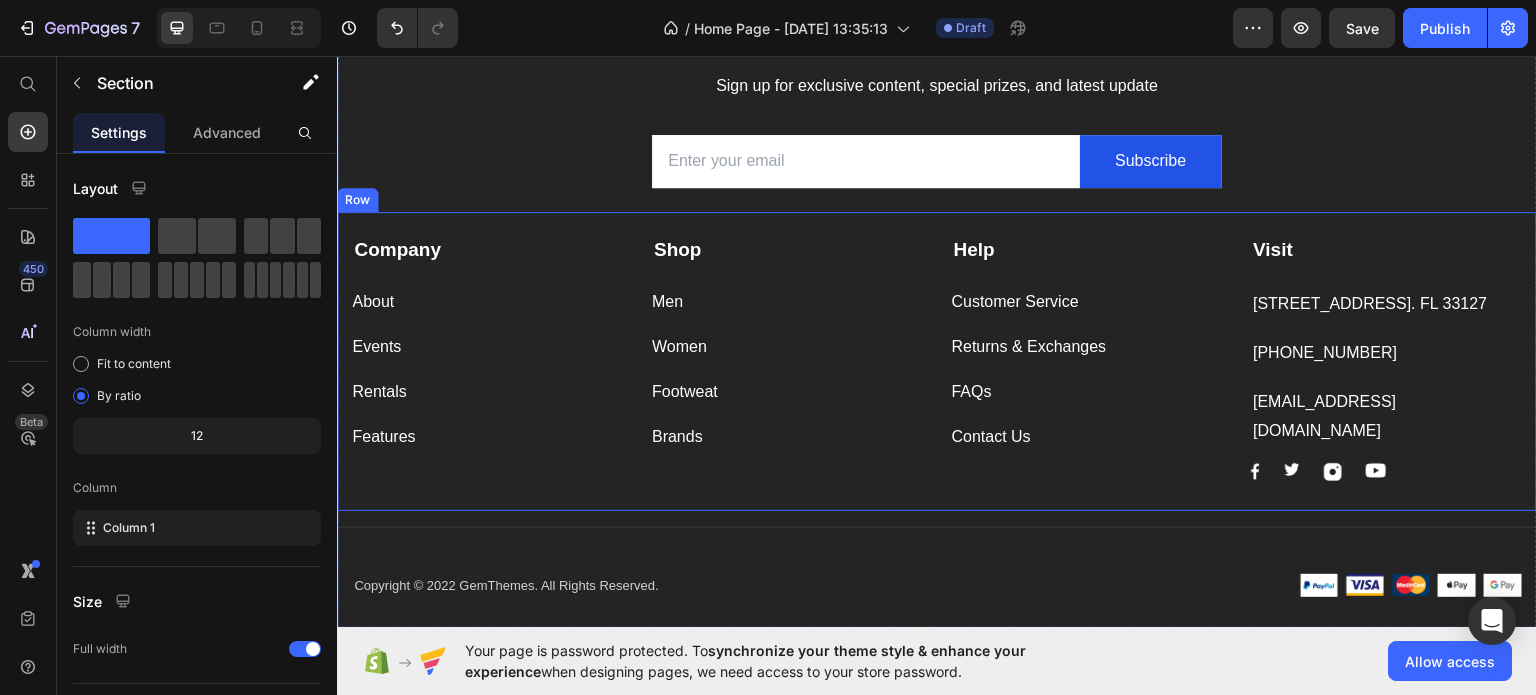 scroll, scrollTop: 683, scrollLeft: 0, axis: vertical 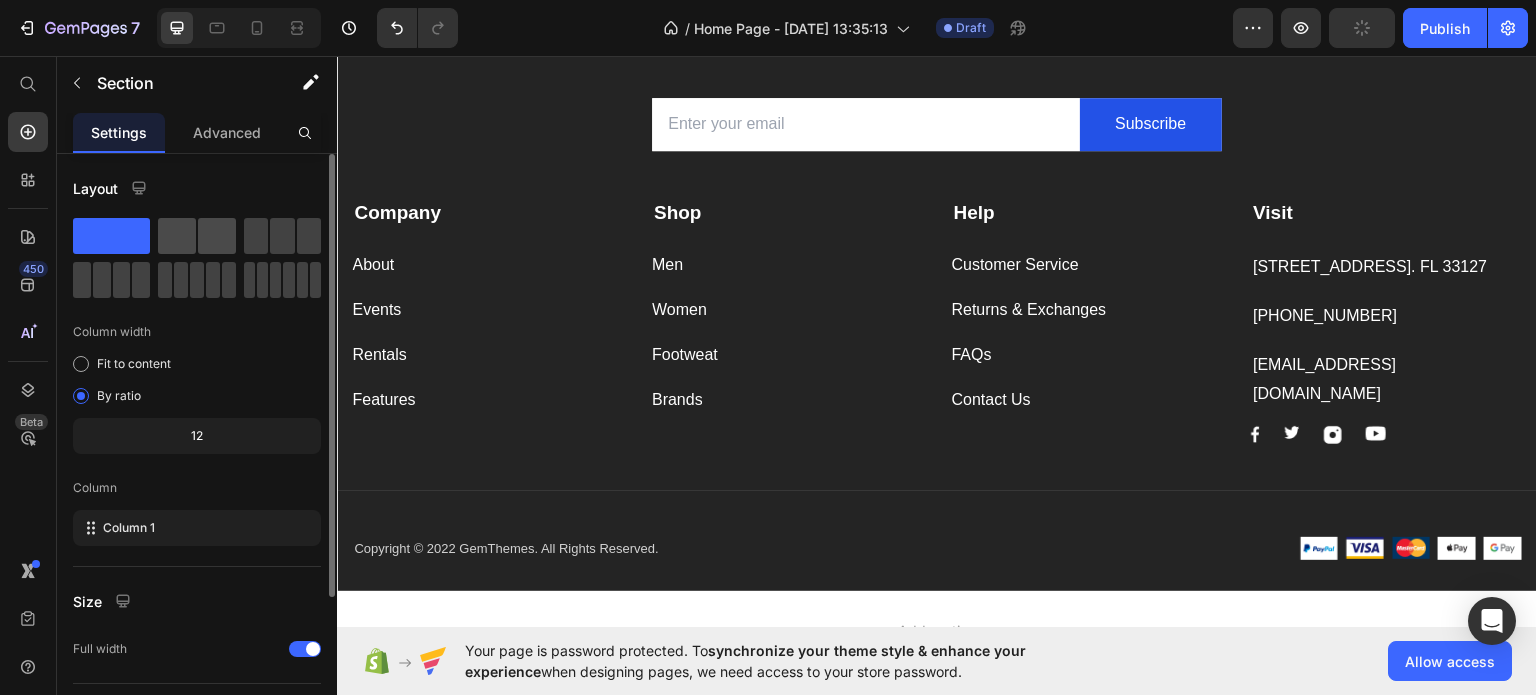 click 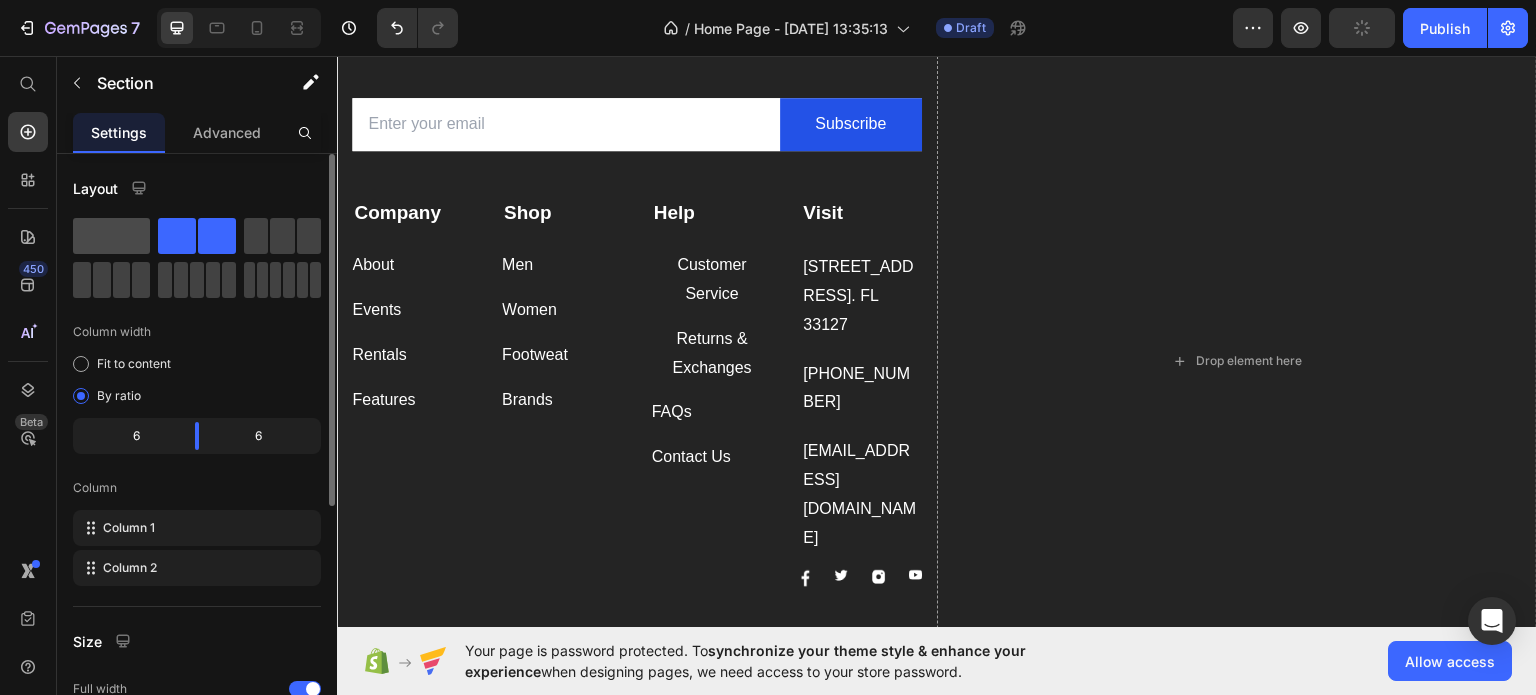 click 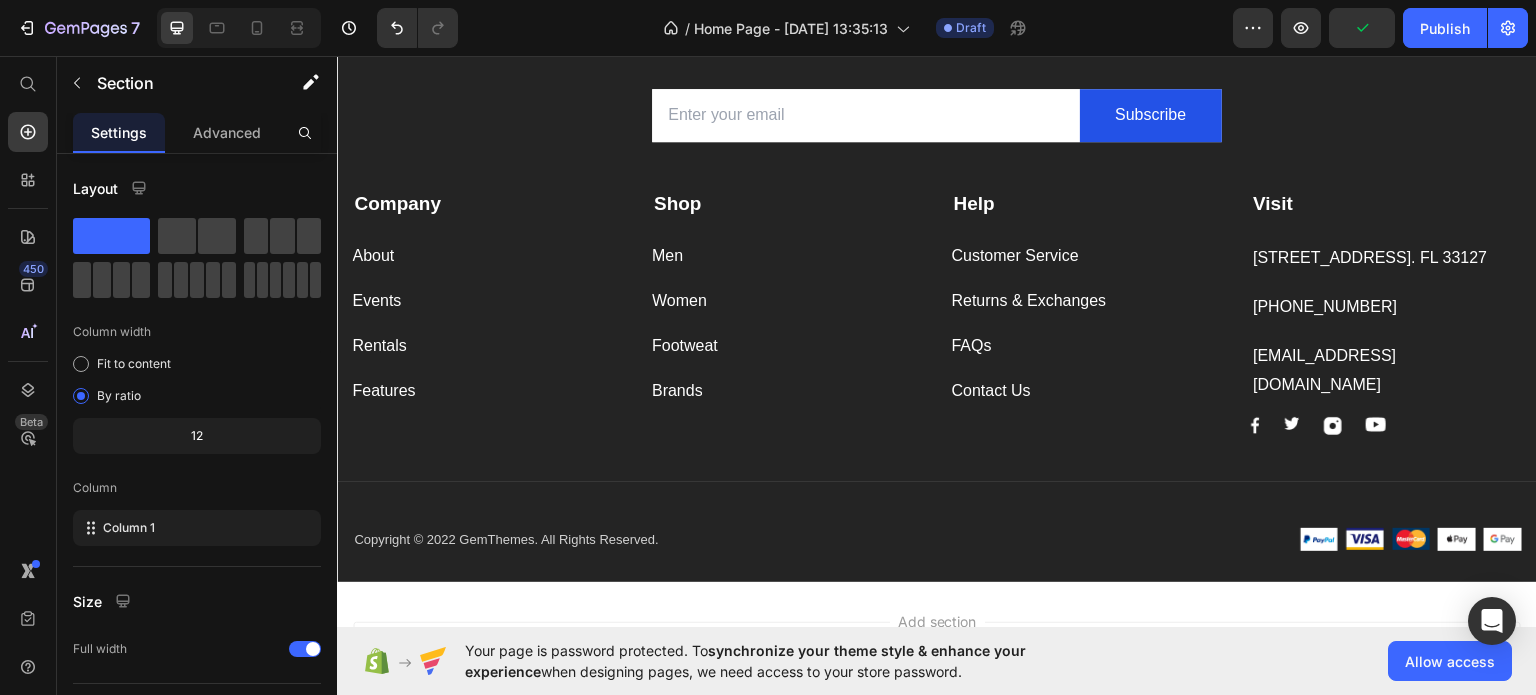 scroll, scrollTop: 629, scrollLeft: 0, axis: vertical 